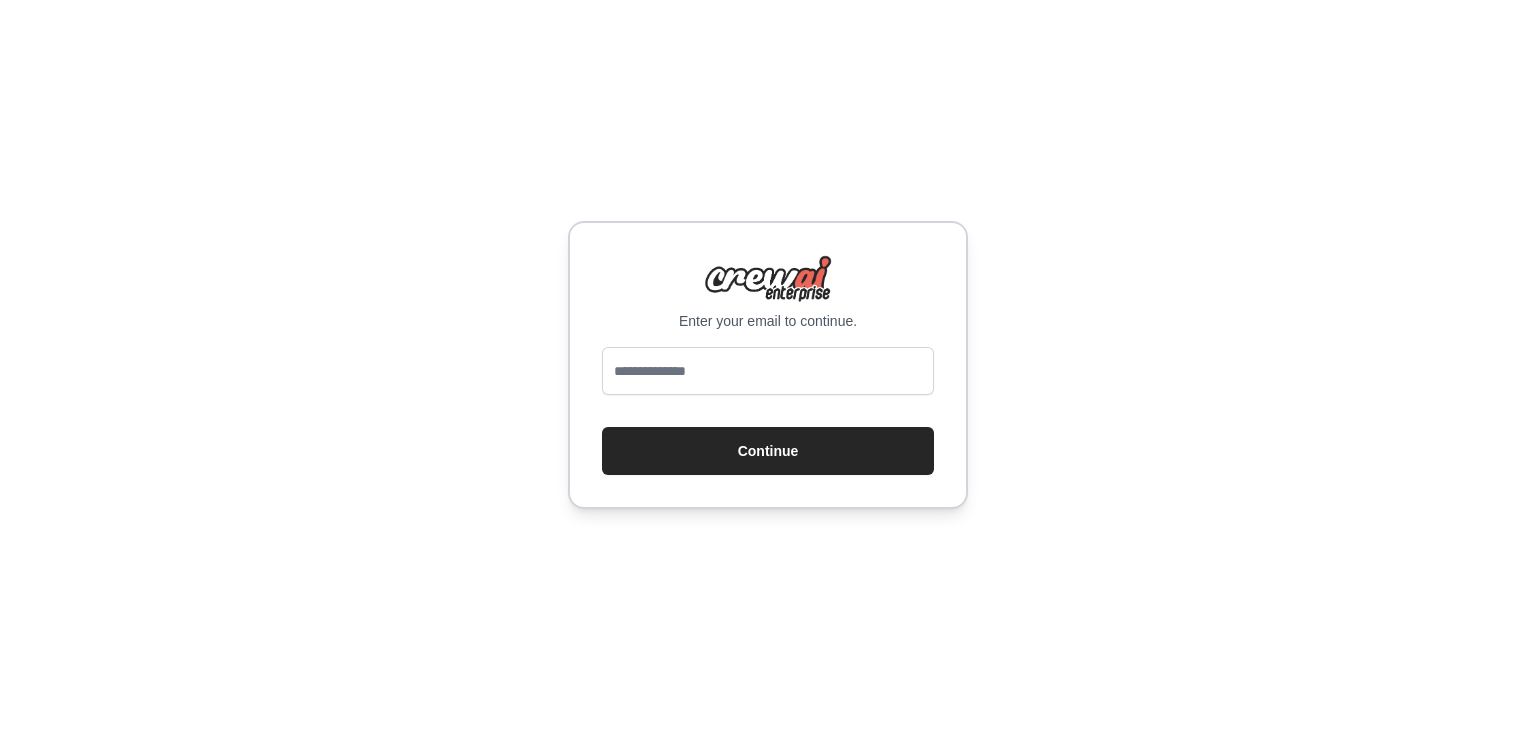 scroll, scrollTop: 0, scrollLeft: 0, axis: both 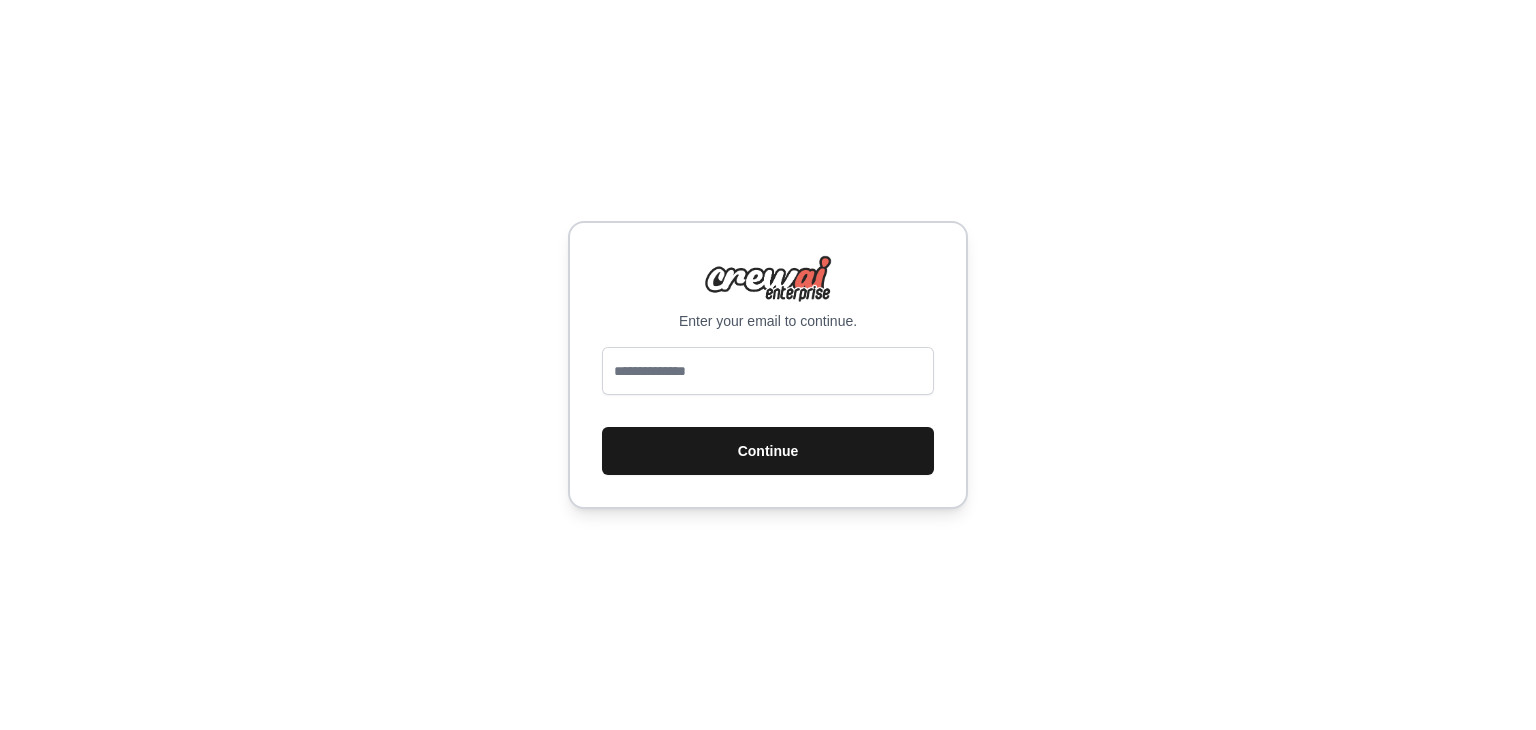 drag, startPoint x: 0, startPoint y: 0, endPoint x: 624, endPoint y: 453, distance: 771.0934 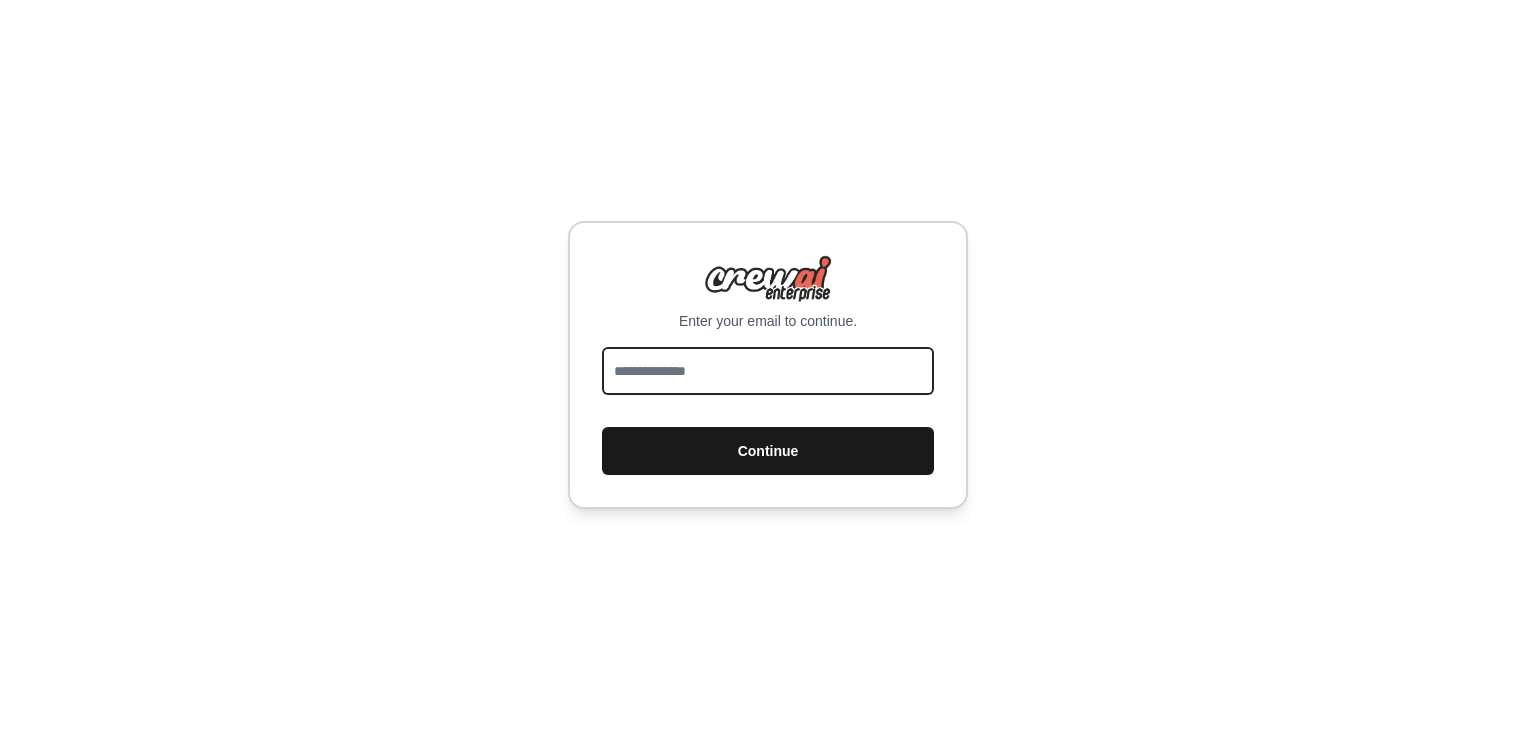 type on "**********" 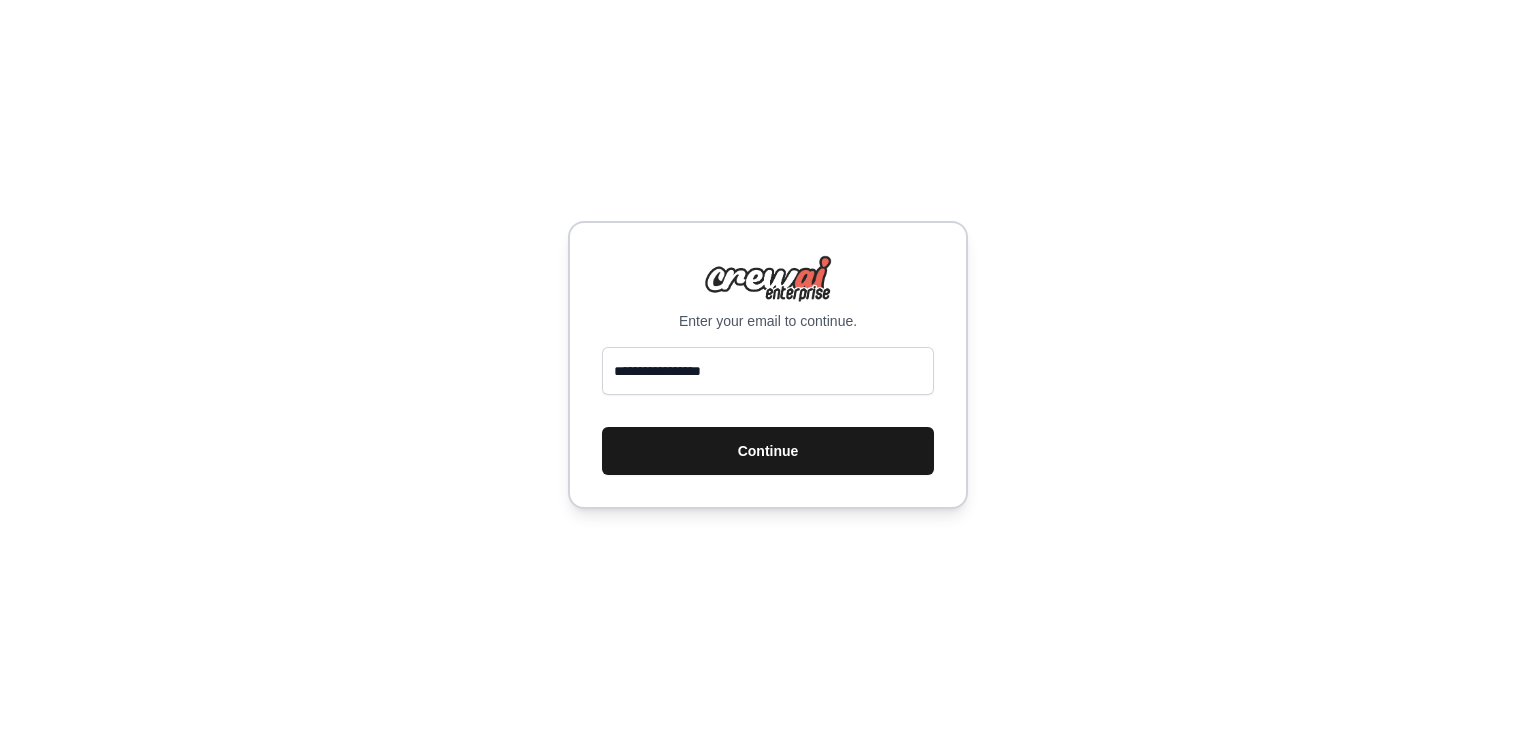 click on "Continue" at bounding box center (768, 451) 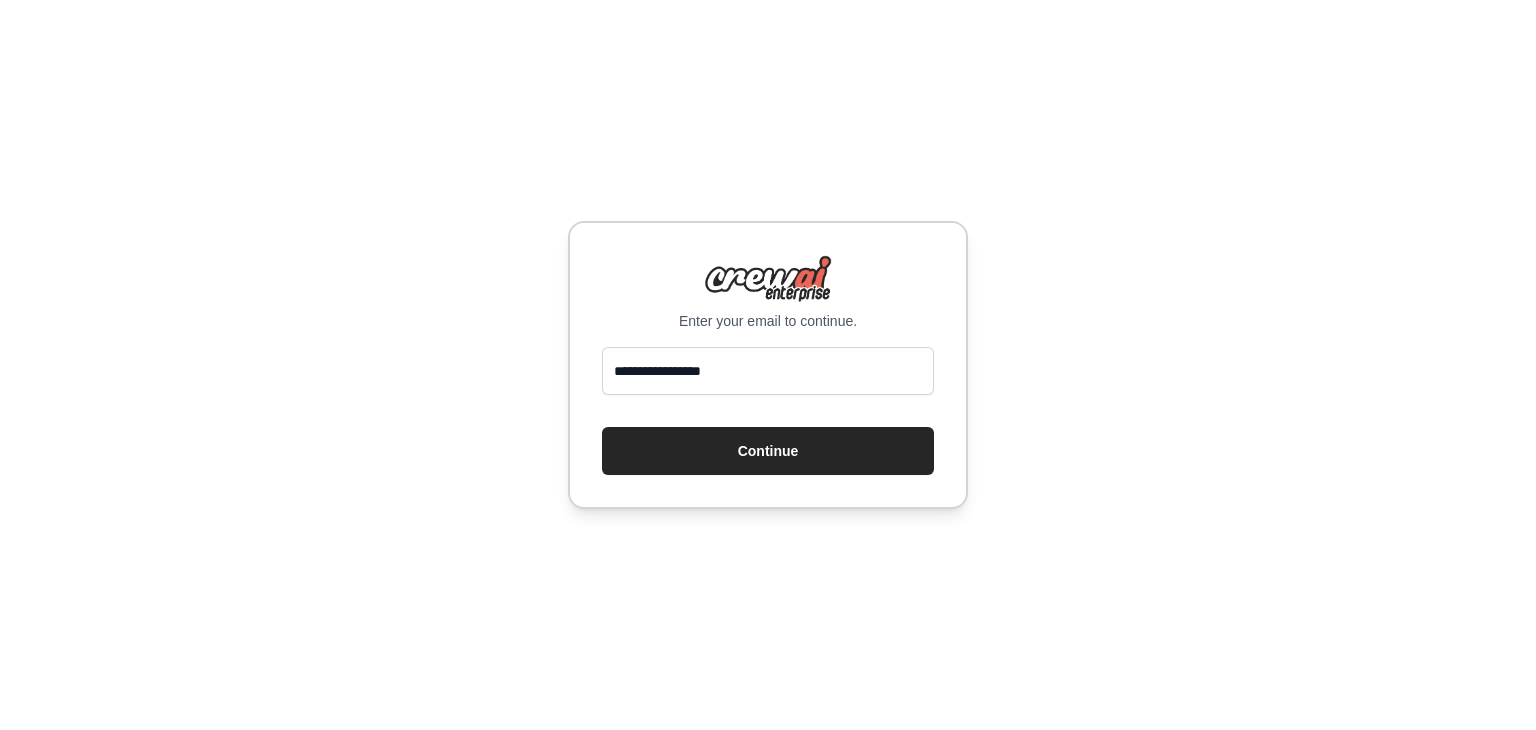 scroll, scrollTop: 0, scrollLeft: 0, axis: both 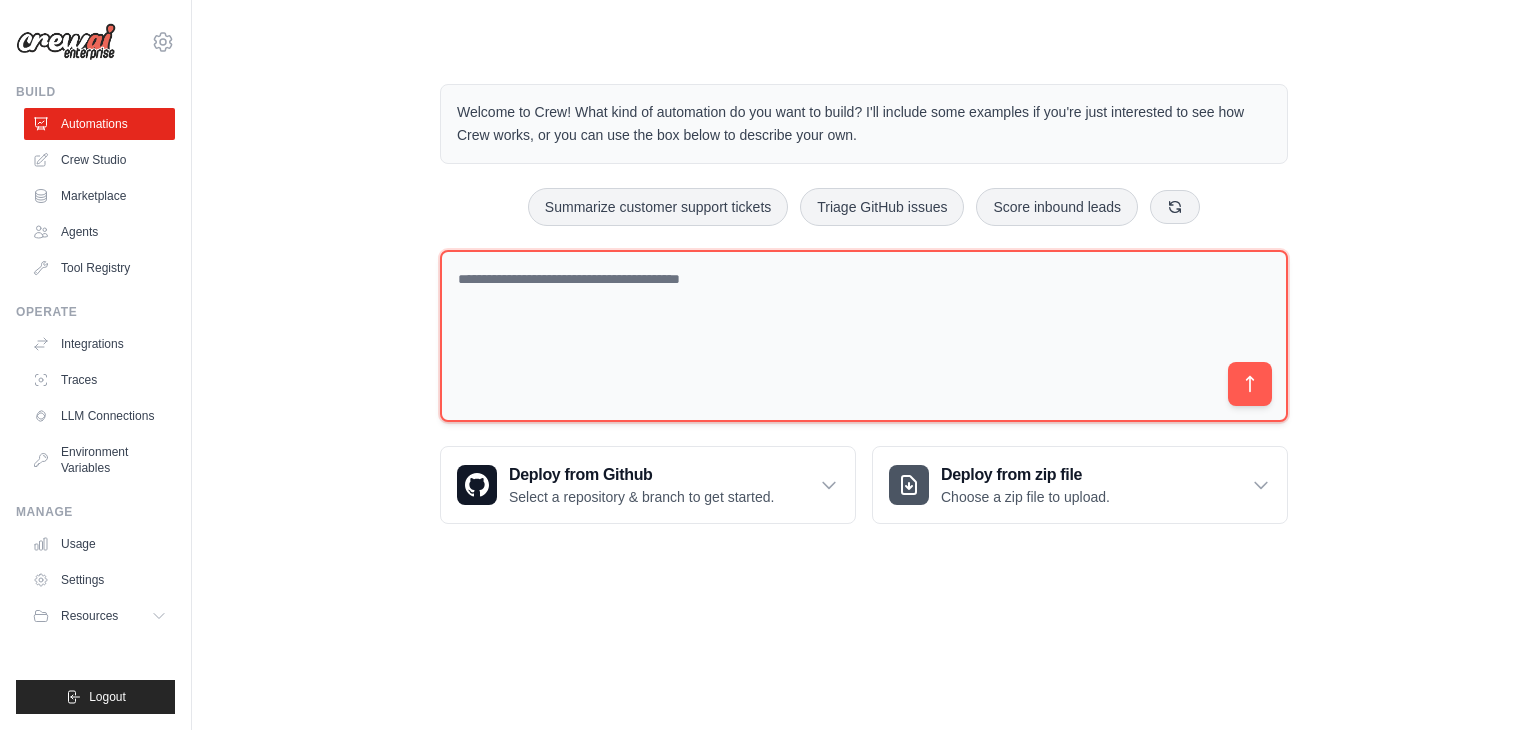 click at bounding box center (864, 336) 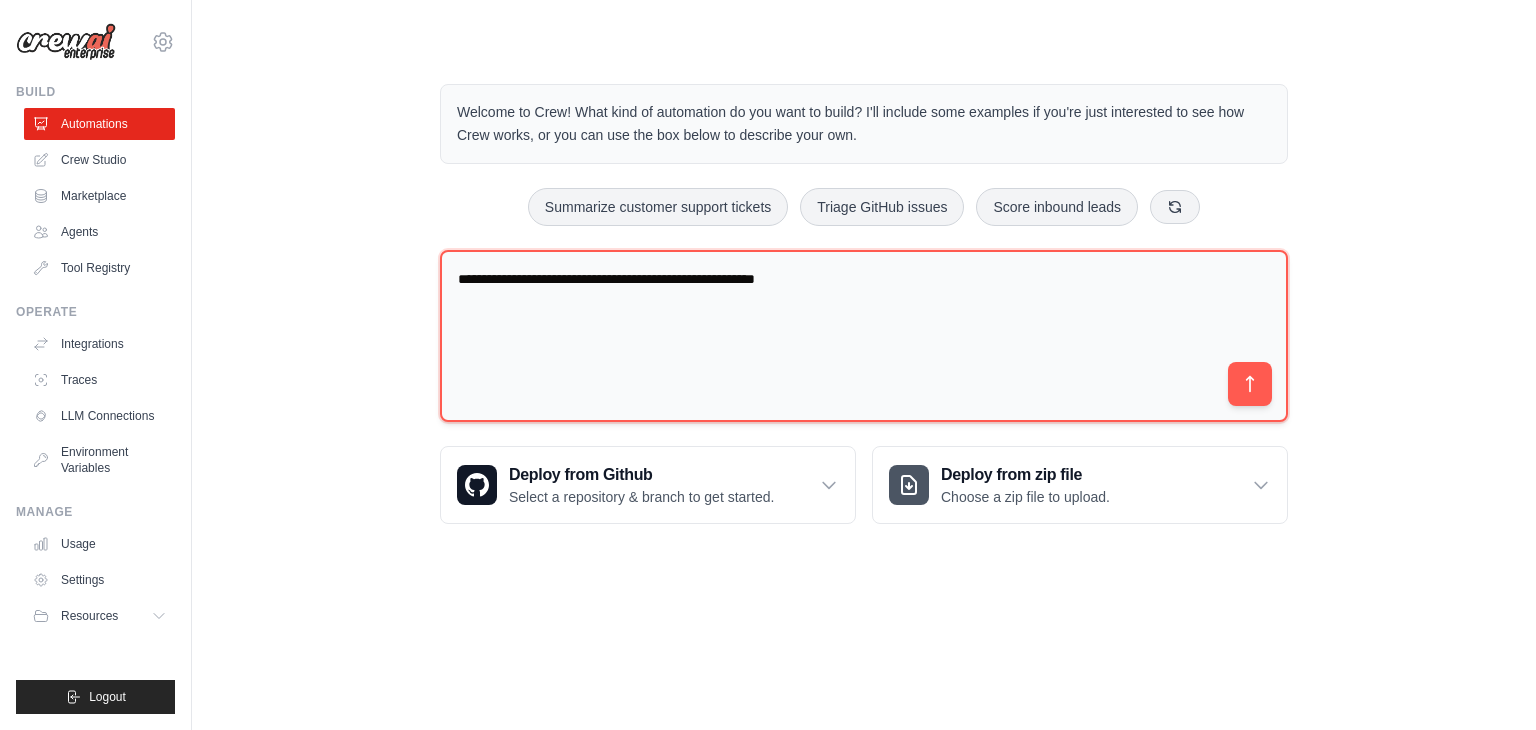click on "**********" at bounding box center (864, 336) 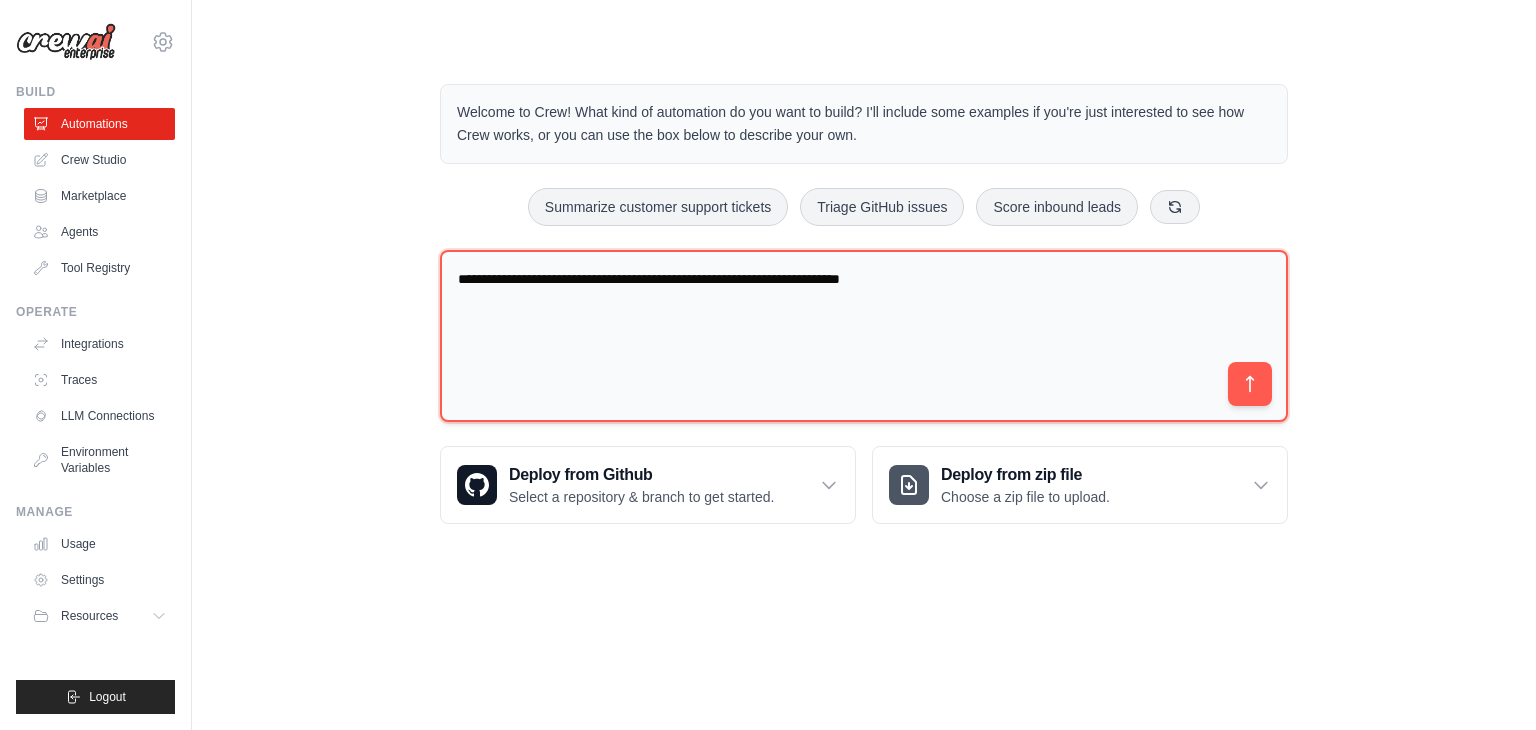 click on "**********" at bounding box center [864, 336] 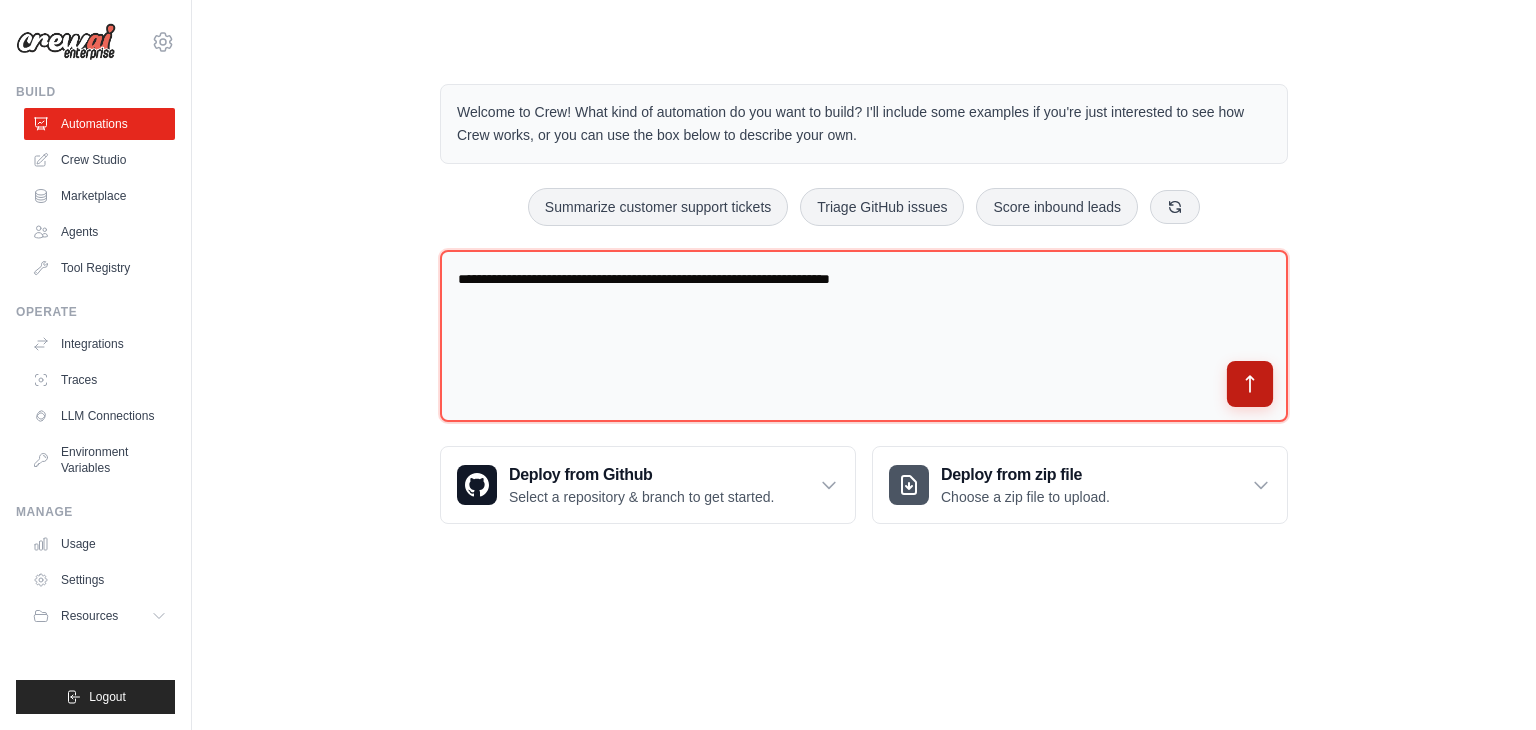 type on "**********" 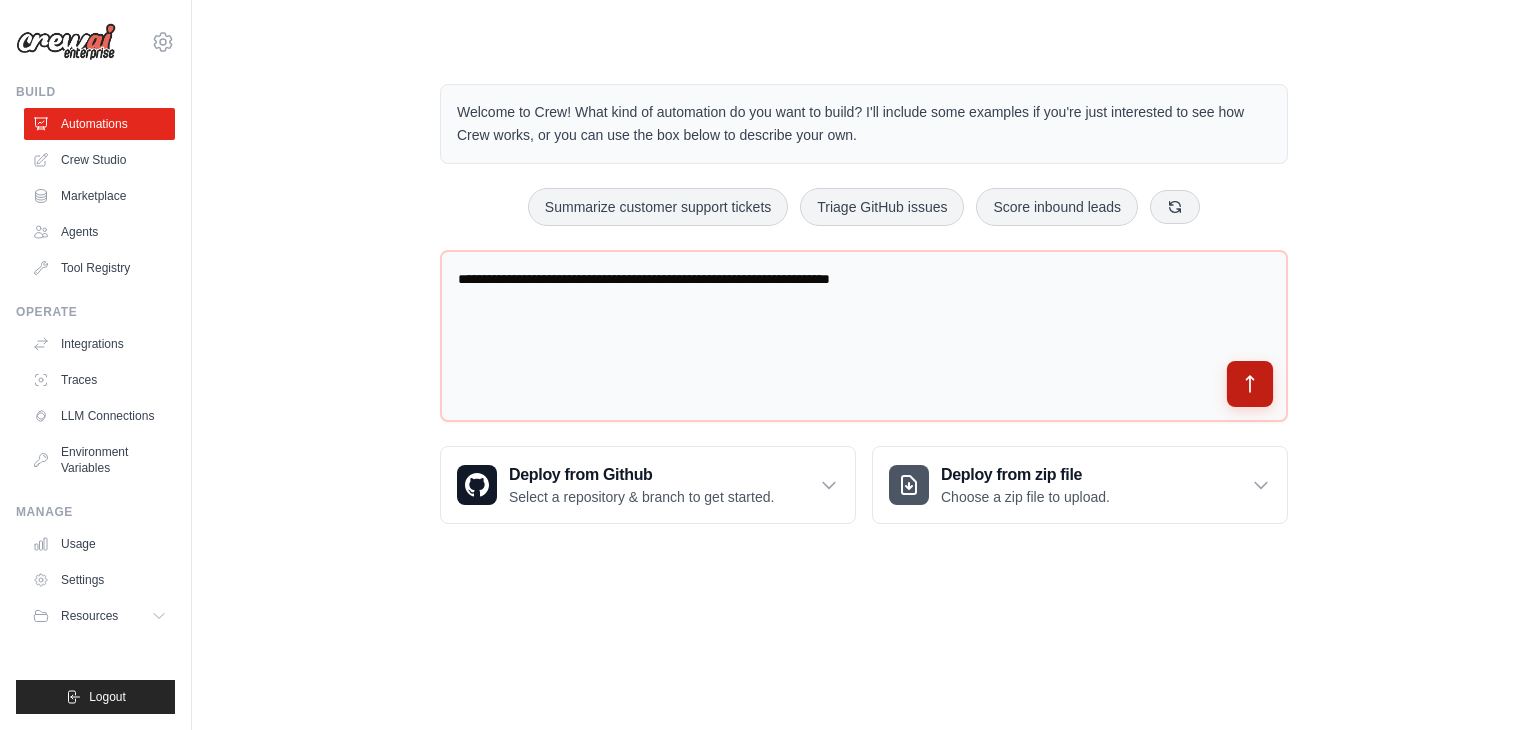 click 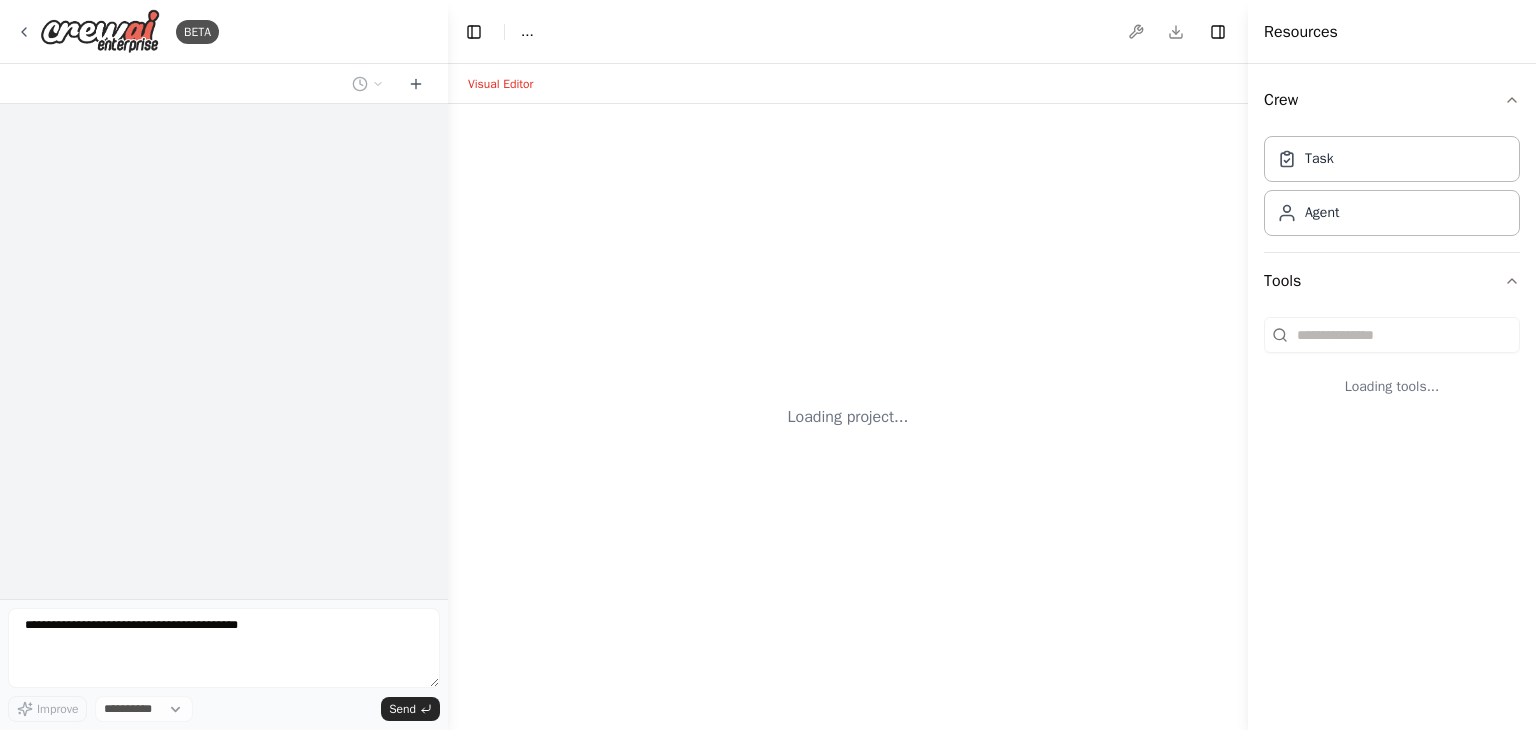 scroll, scrollTop: 0, scrollLeft: 0, axis: both 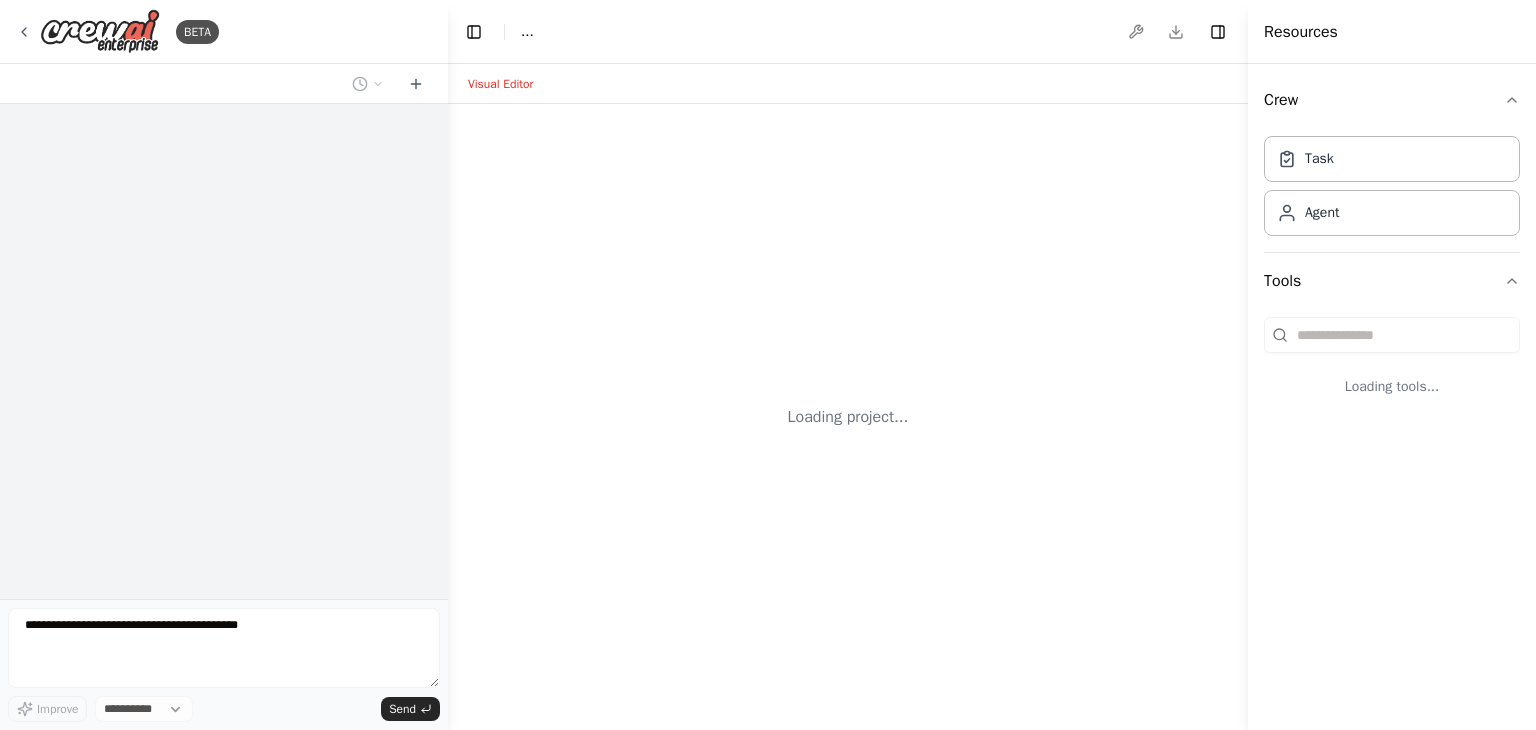 select on "****" 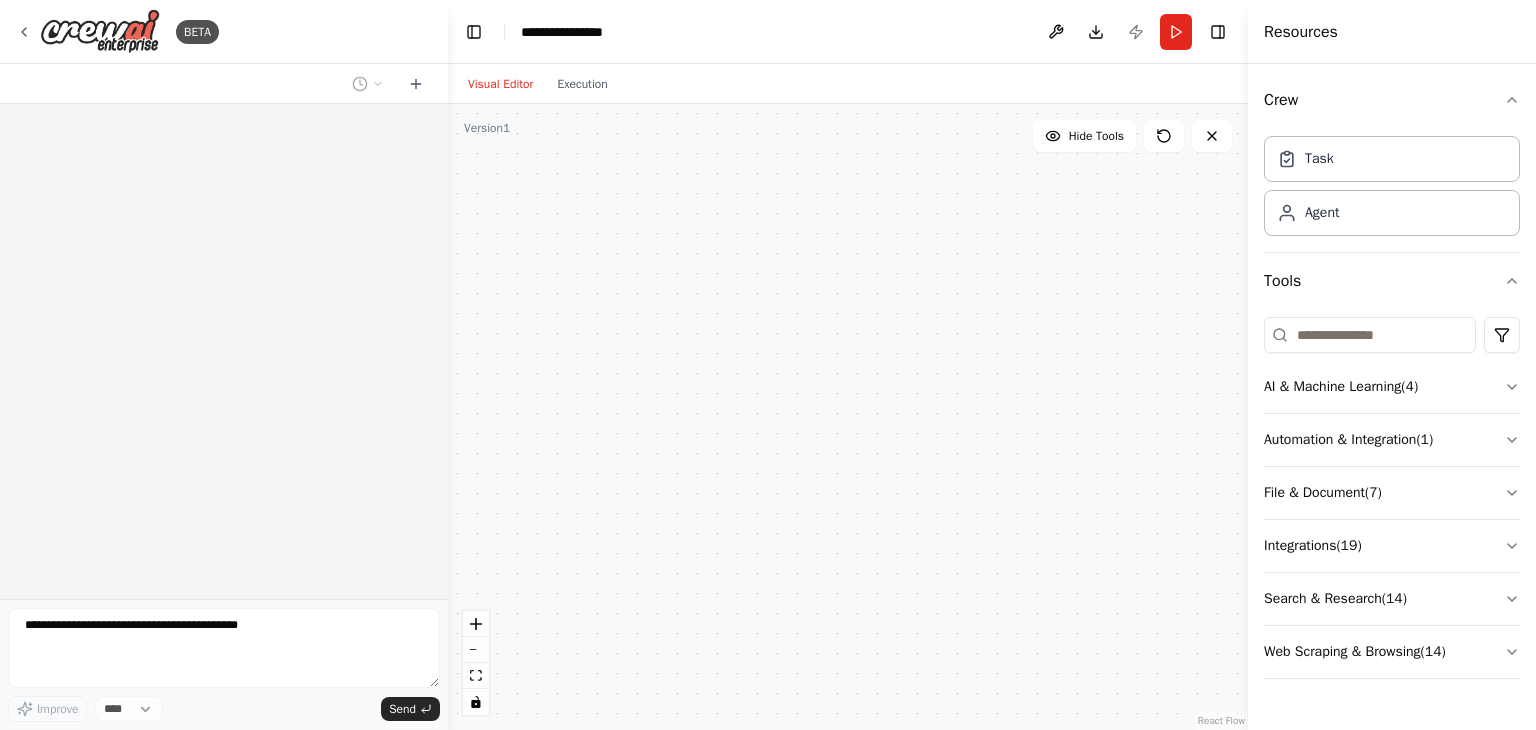 scroll, scrollTop: 0, scrollLeft: 0, axis: both 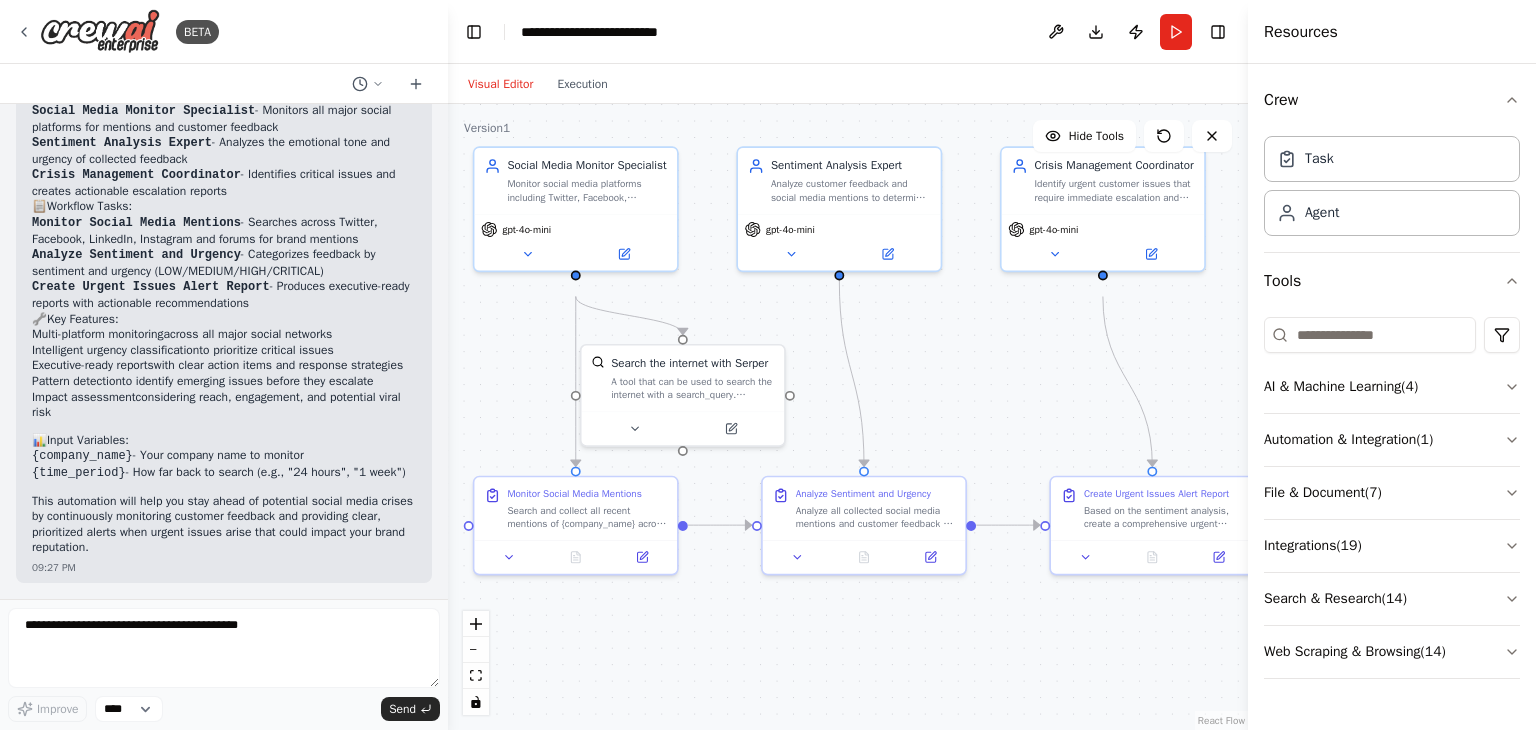 drag, startPoint x: 1006, startPoint y: 398, endPoint x: 991, endPoint y: 321, distance: 78.44743 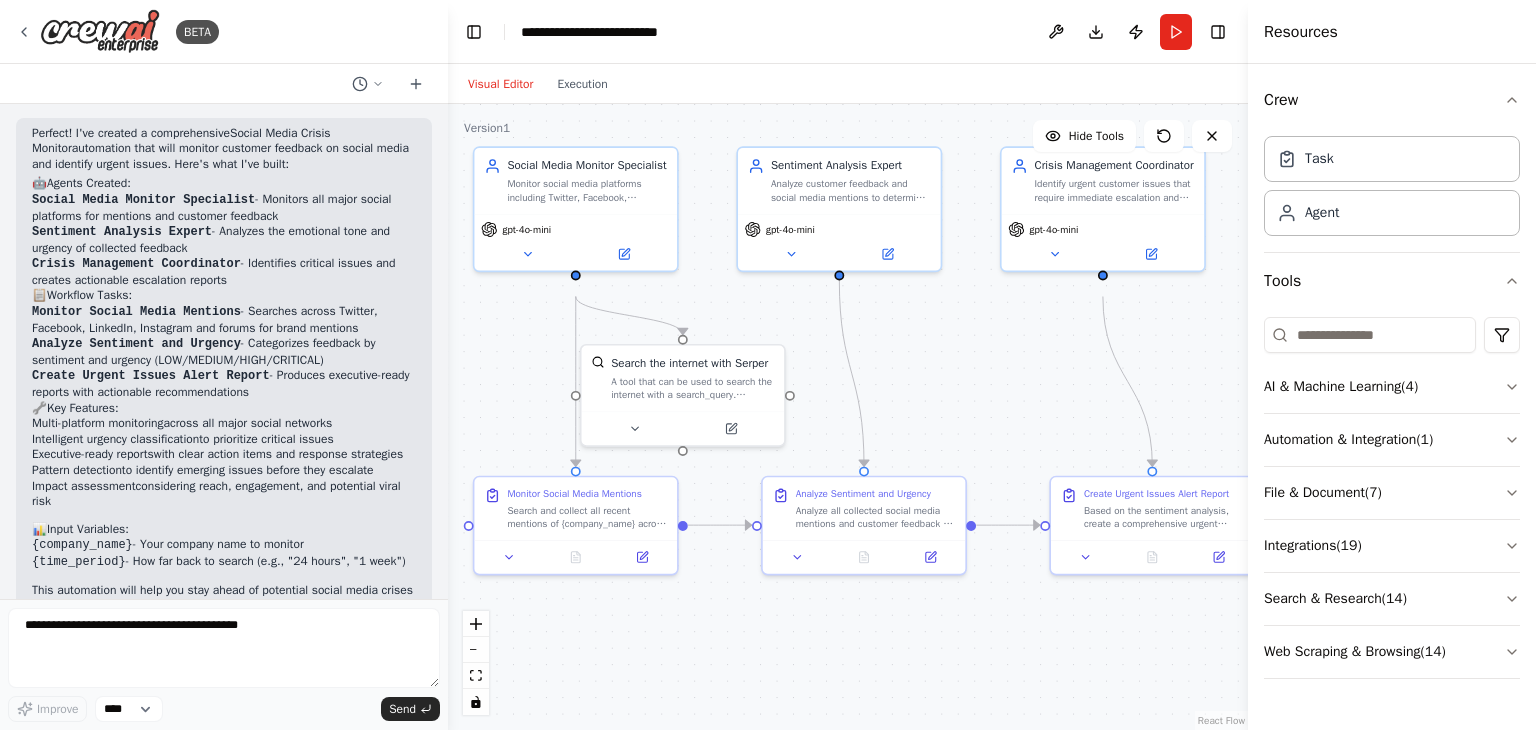 scroll, scrollTop: 1133, scrollLeft: 0, axis: vertical 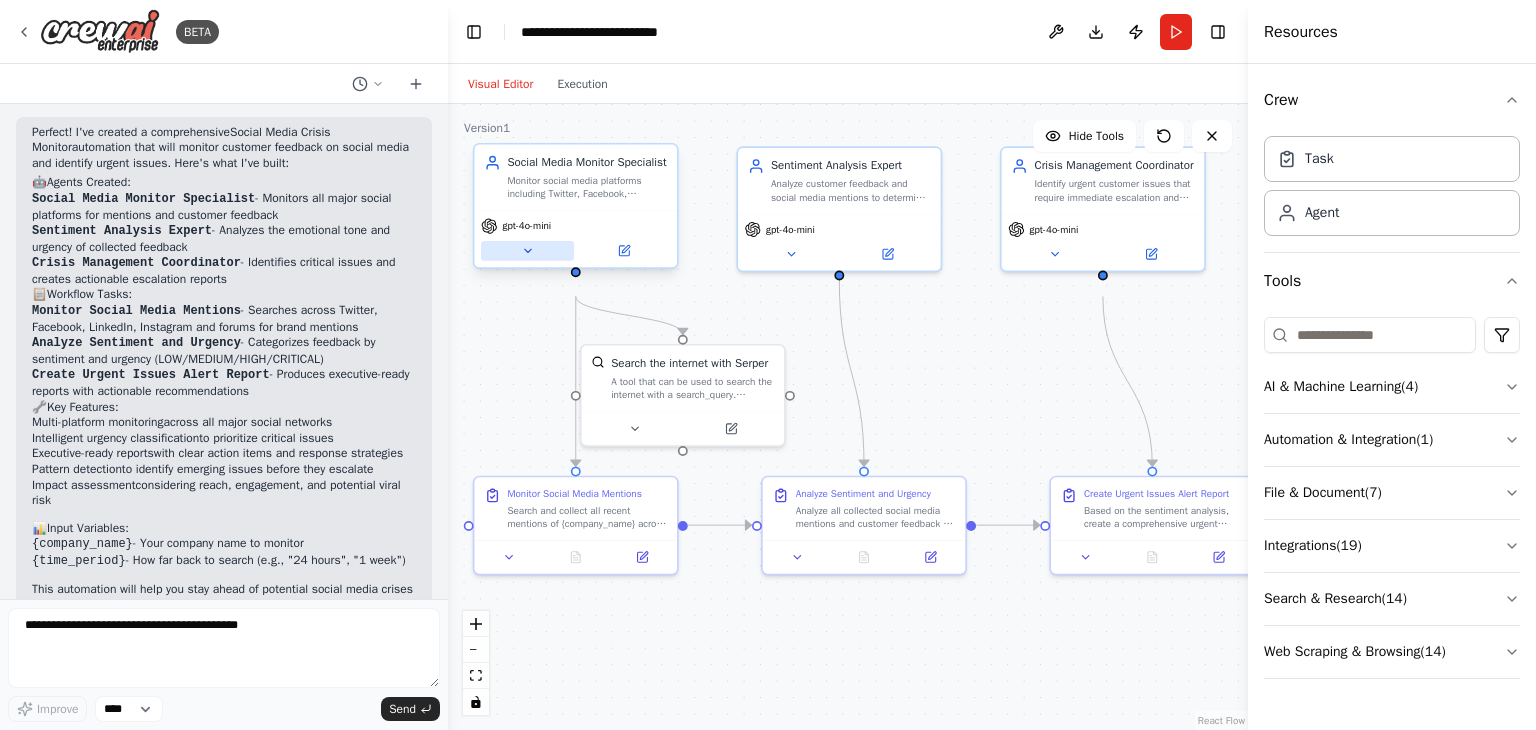 click at bounding box center (527, 251) 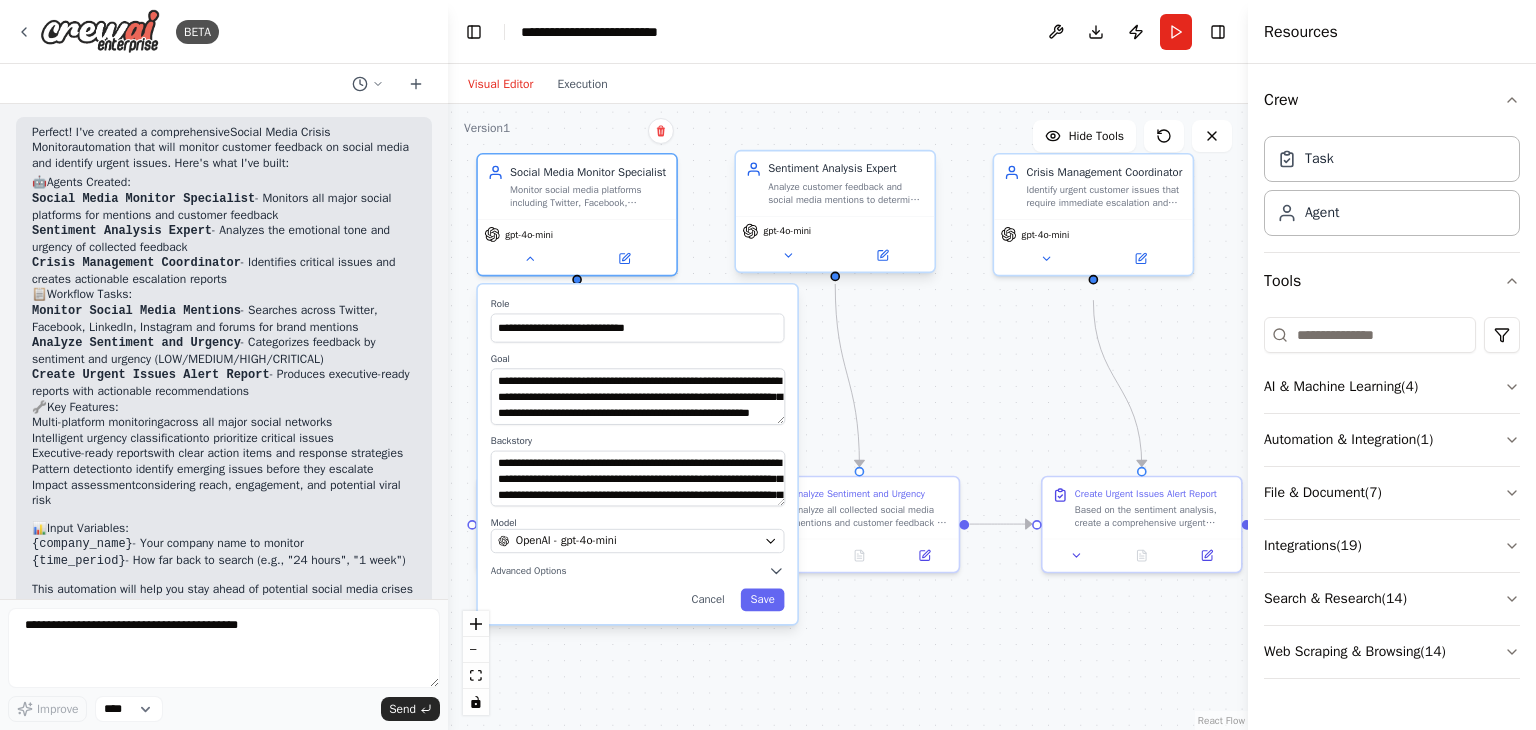 click on "Analyze customer feedback and social media mentions to determine sentiment, emotion, and urgency level. Classify feedback as positive, negative, neutral, or urgent/critical, and identify key themes and concerns in customer communications about {company_name}" at bounding box center (846, 193) 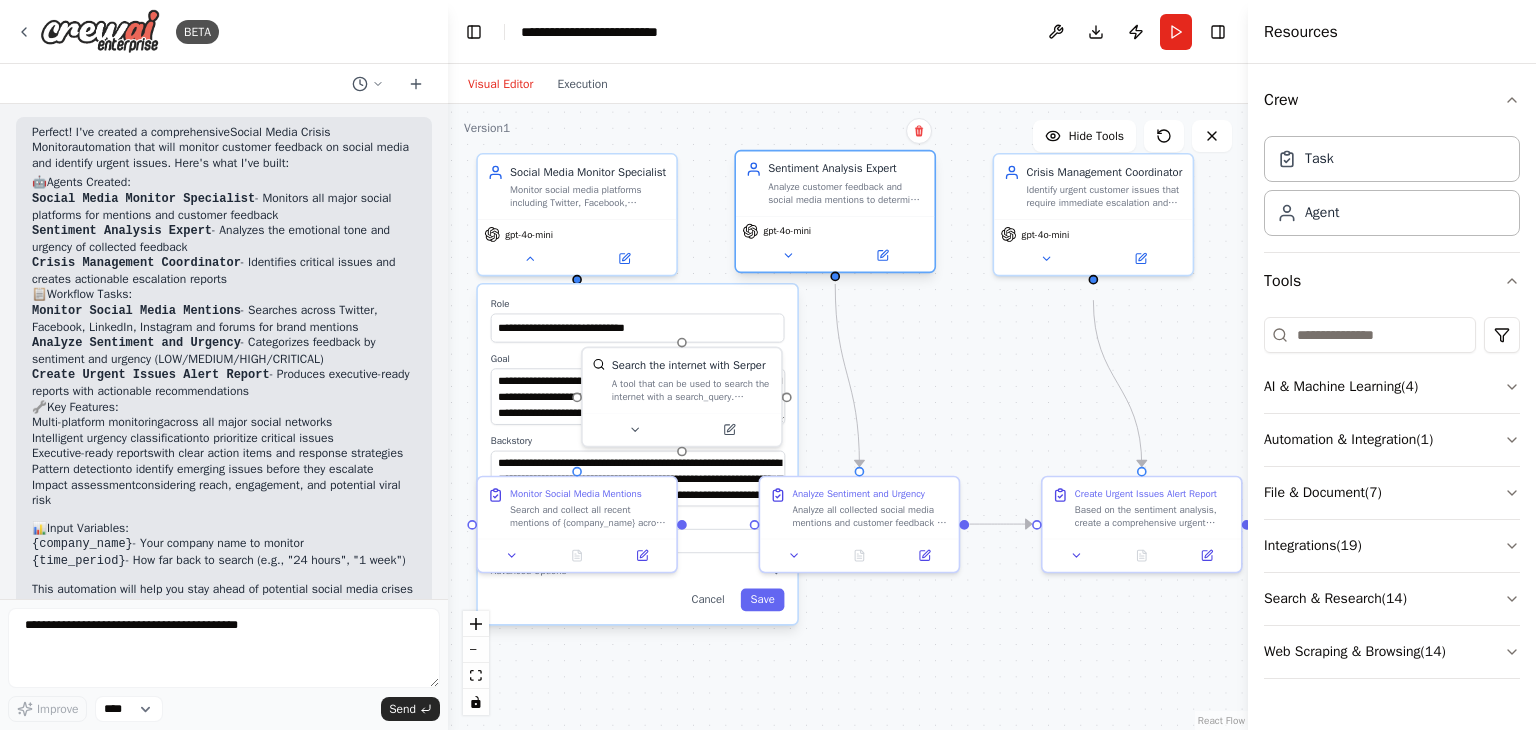 click on "Analyze customer feedback and social media mentions to determine sentiment, emotion, and urgency level. Classify feedback as positive, negative, neutral, or urgent/critical, and identify key themes and concerns in customer communications about {company_name}" at bounding box center [846, 193] 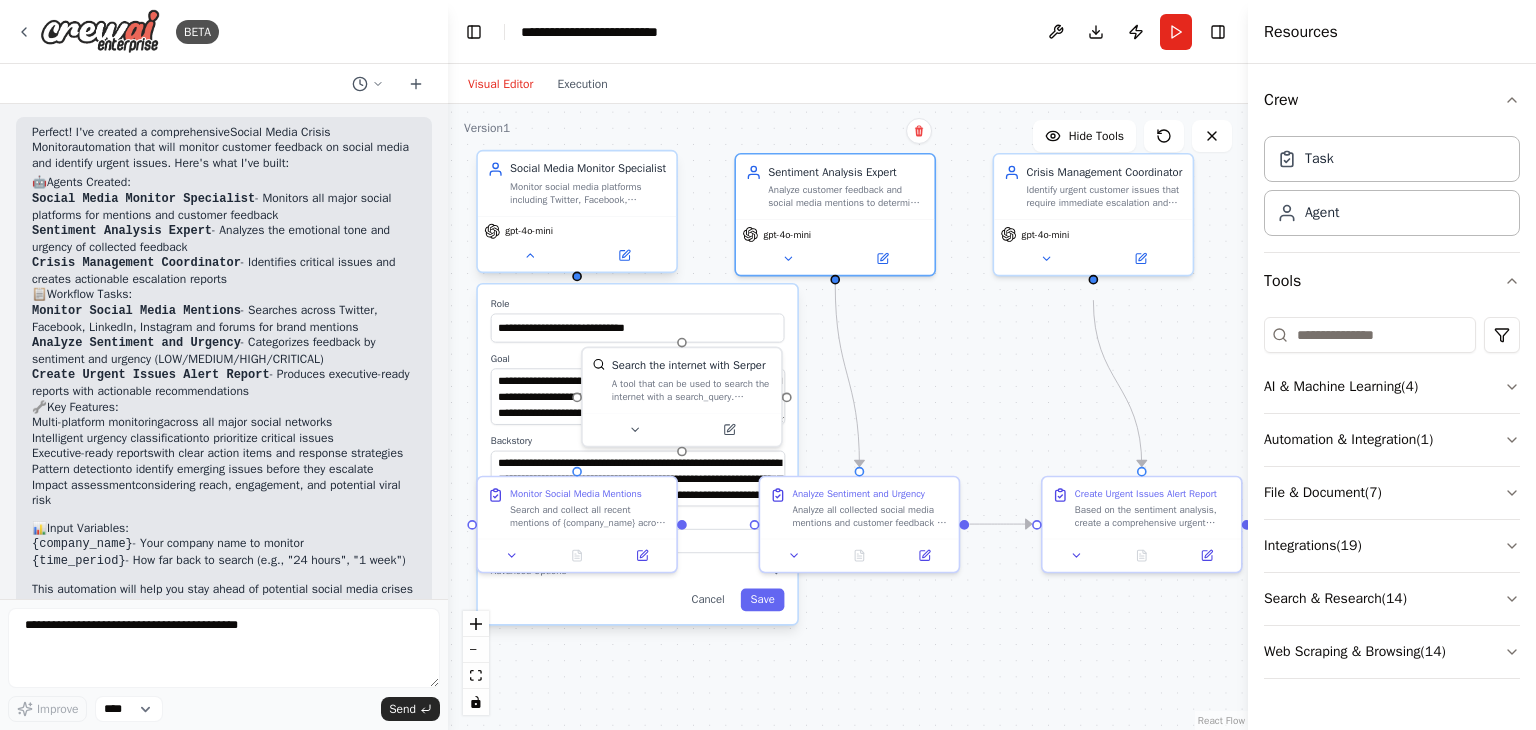 click on "Social Media Monitor Specialist" at bounding box center [588, 169] 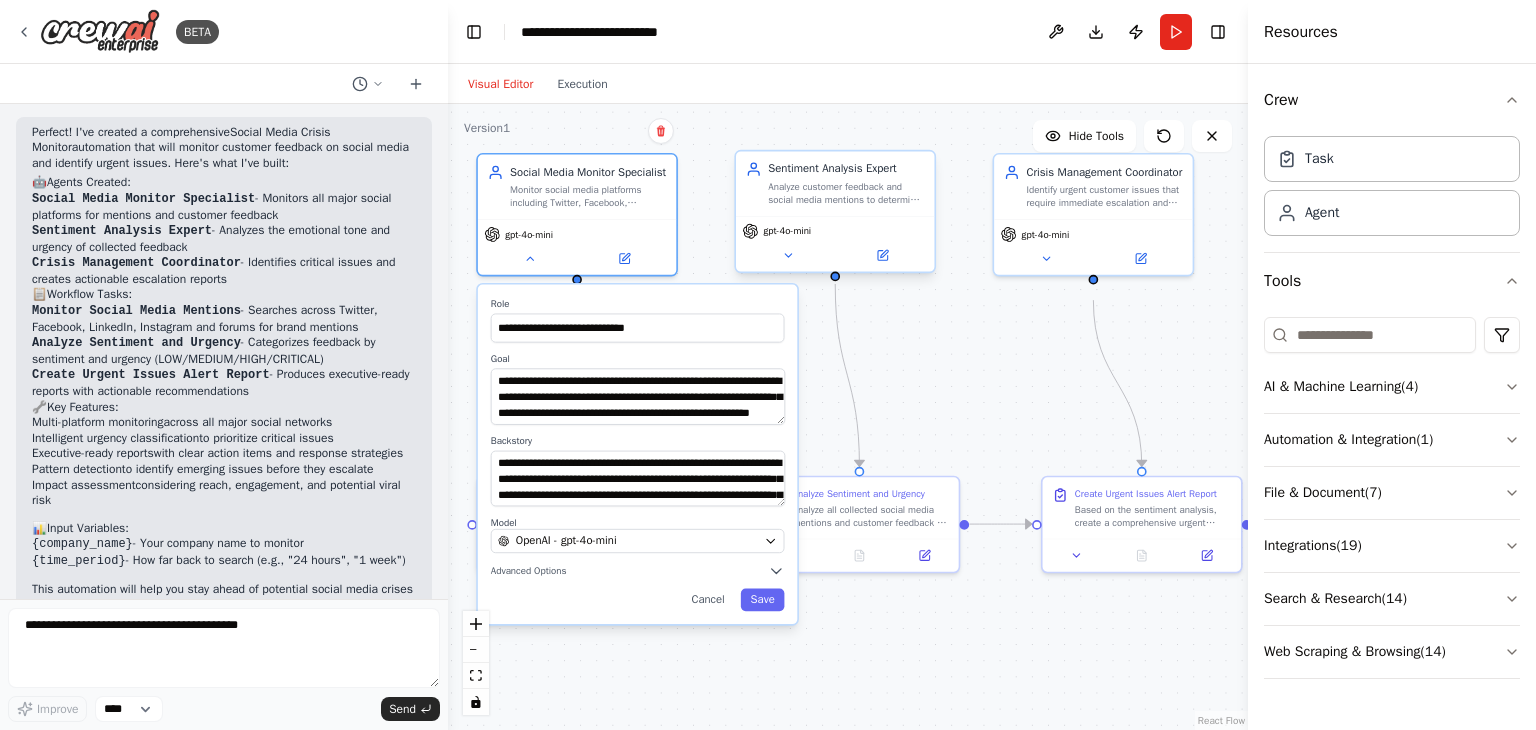 click on "Analyze customer feedback and social media mentions to determine sentiment, emotion, and urgency level. Classify feedback as positive, negative, neutral, or urgent/critical, and identify key themes and concerns in customer communications about {company_name}" at bounding box center (846, 193) 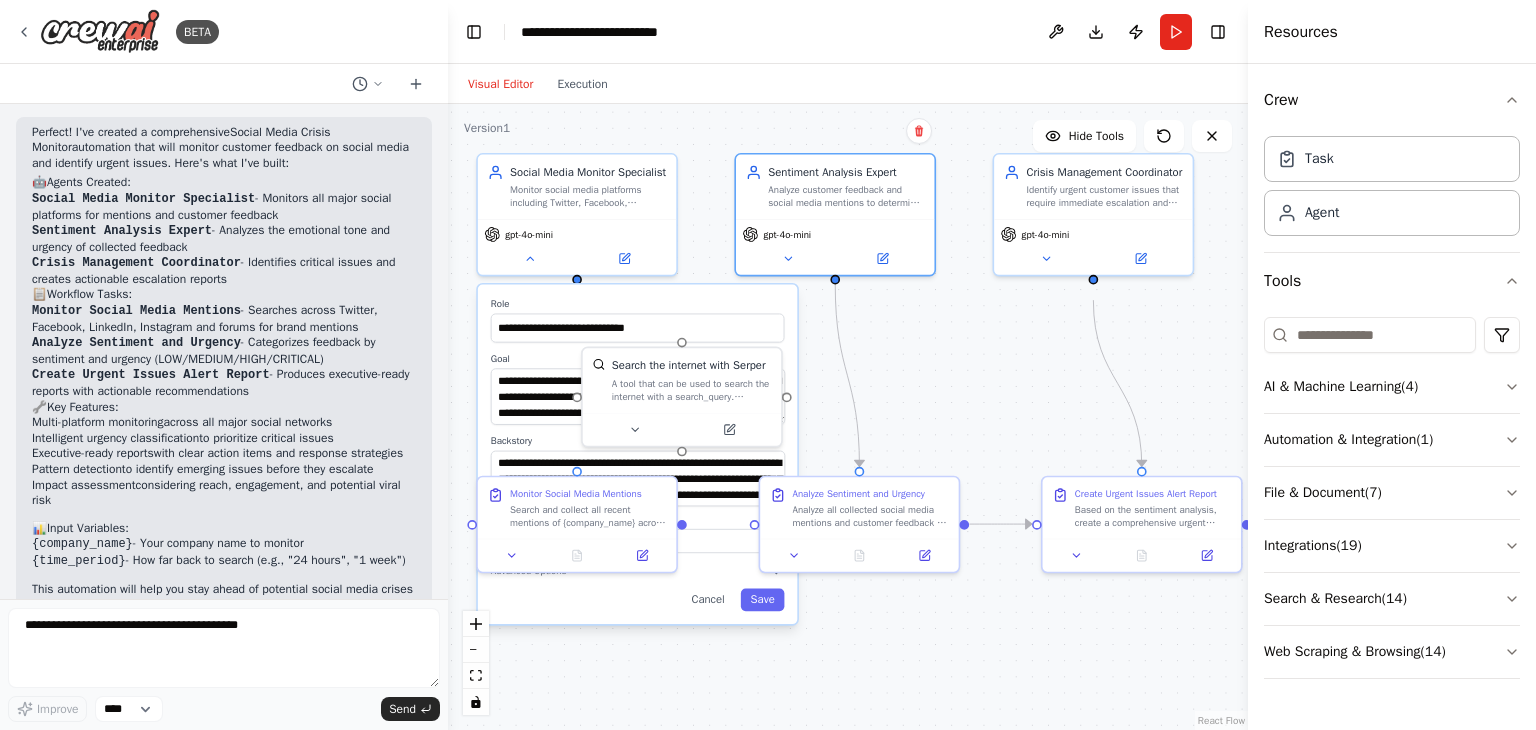click on ".deletable-edge-delete-btn {
width: 20px;
height: 20px;
border: 0px solid #ffffff;
color: #6b7280;
background-color: #f8fafc;
cursor: pointer;
border-radius: 50%;
font-size: 12px;
padding: 3px;
display: flex;
align-items: center;
justify-content: center;
transition: all 0.2s cubic-bezier(0.4, 0, 0.2, 1);
box-shadow: 0 2px 4px rgba(0, 0, 0, 0.1);
}
.deletable-edge-delete-btn:hover {
background-color: #ef4444;
color: #ffffff;
border-color: #dc2626;
transform: scale(1.1);
box-shadow: 0 4px 12px rgba(239, 68, 68, 0.4);
}
.deletable-edge-delete-btn:active {
transform: scale(0.95);
box-shadow: 0 2px 4px rgba(239, 68, 68, 0.3);
}
Social Media Monitor Specialist gpt-4o-mini Role Goal Backstory Model" at bounding box center (848, 417) 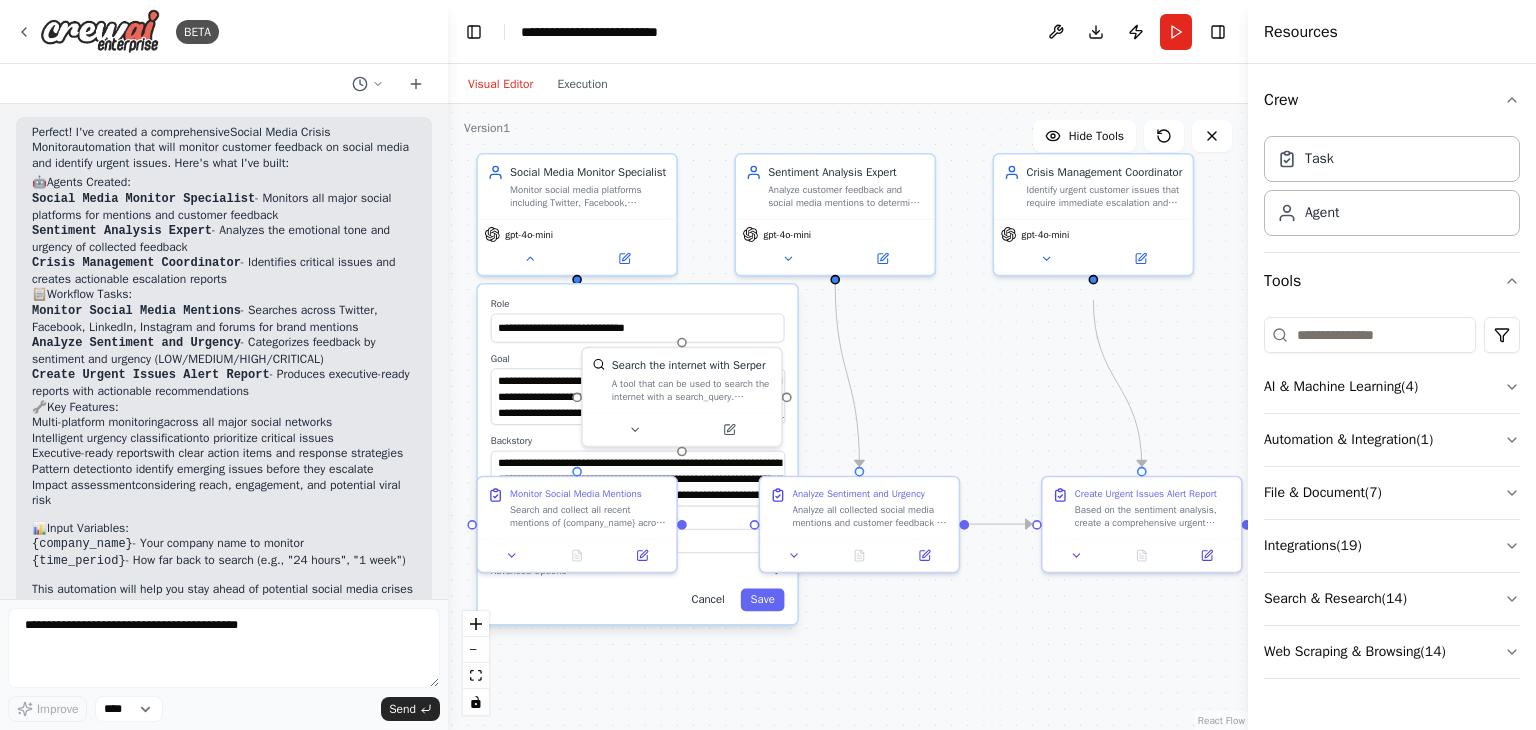 click on "Cancel" at bounding box center (708, 600) 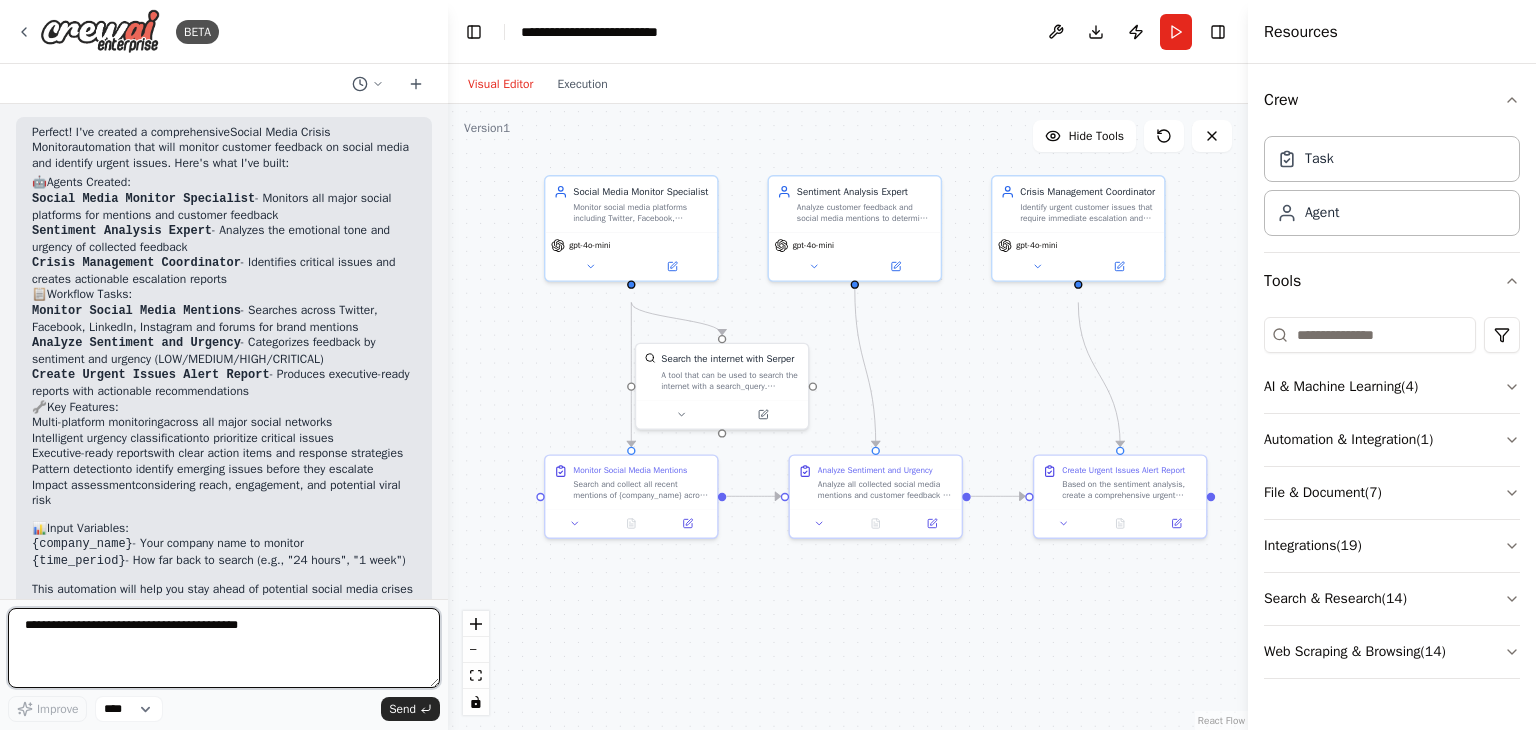 click at bounding box center [224, 648] 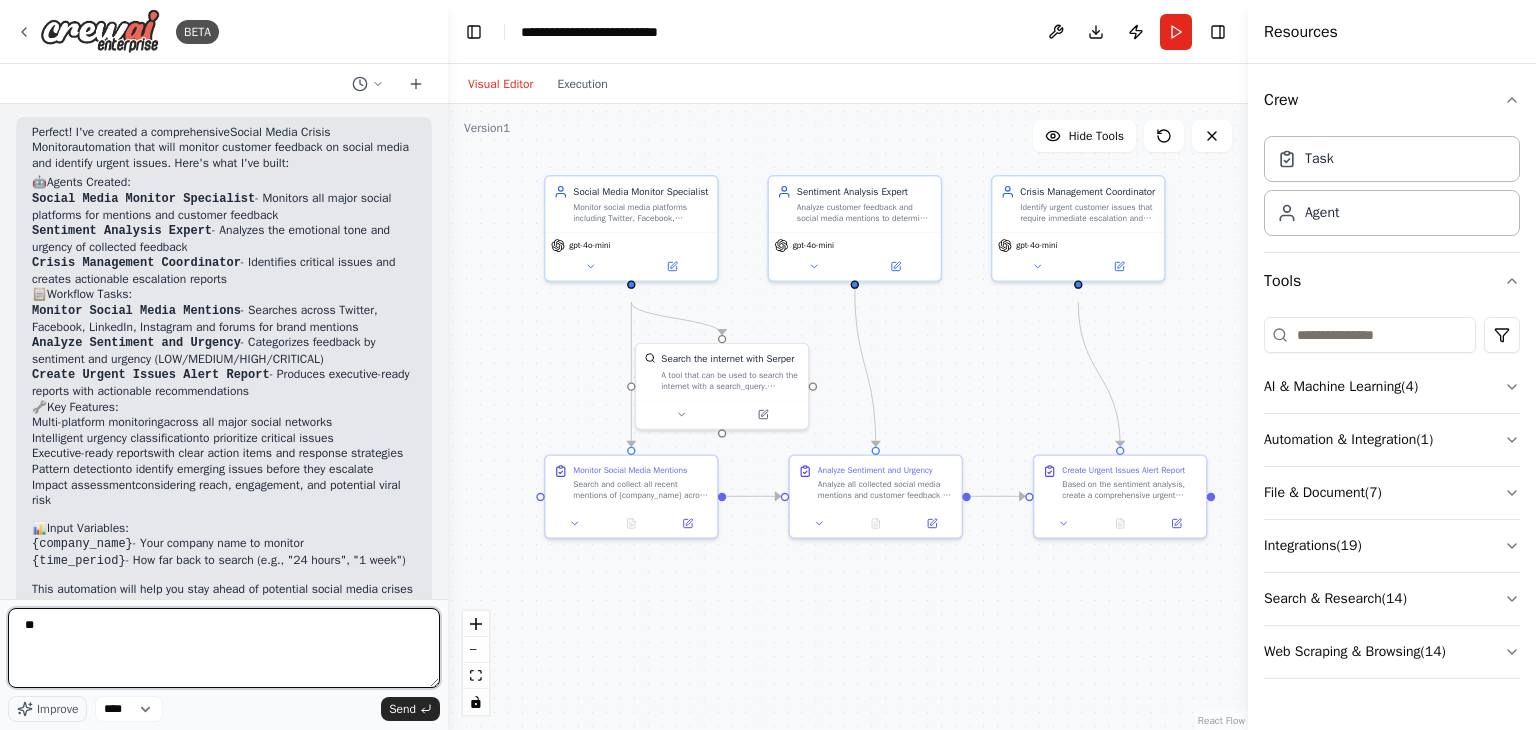 type on "*" 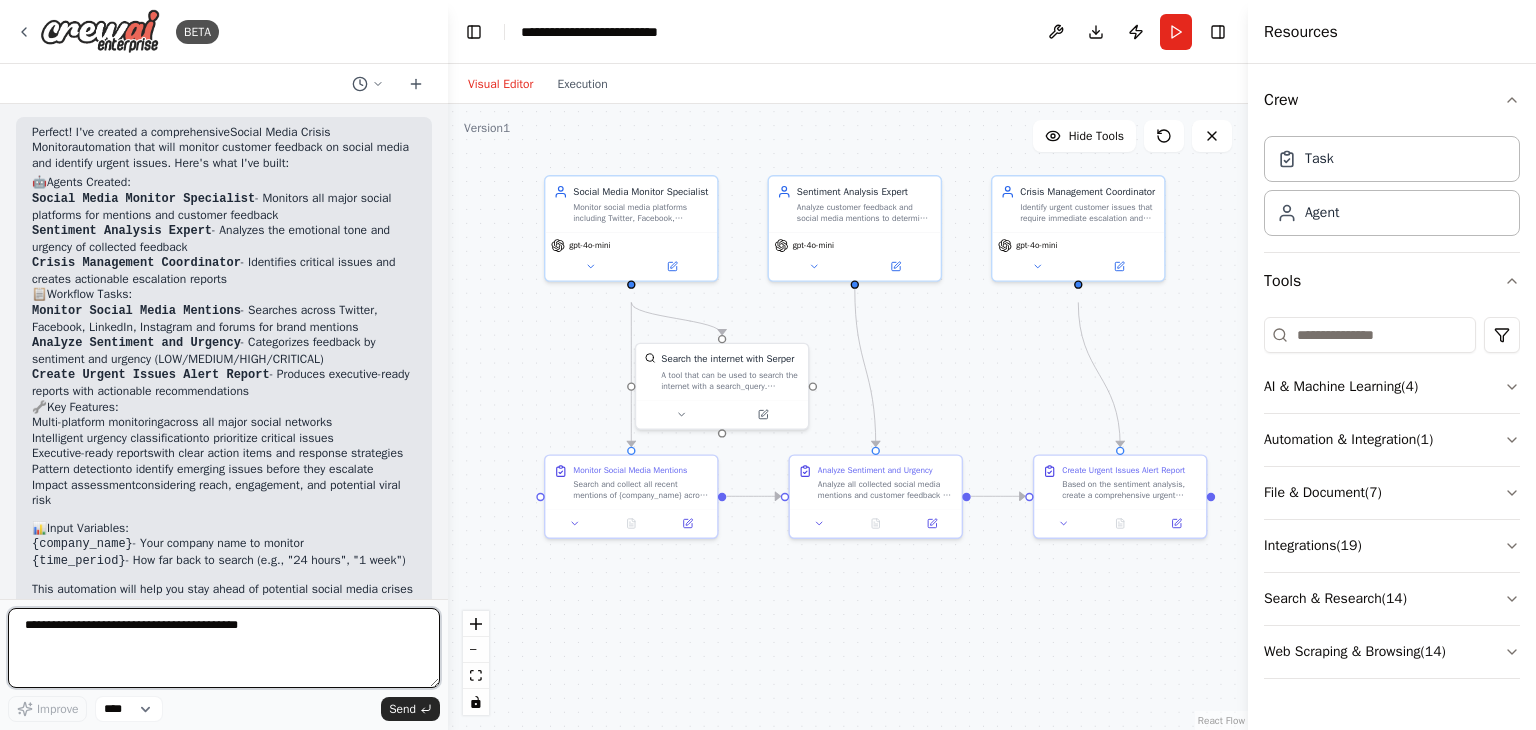 click at bounding box center (224, 648) 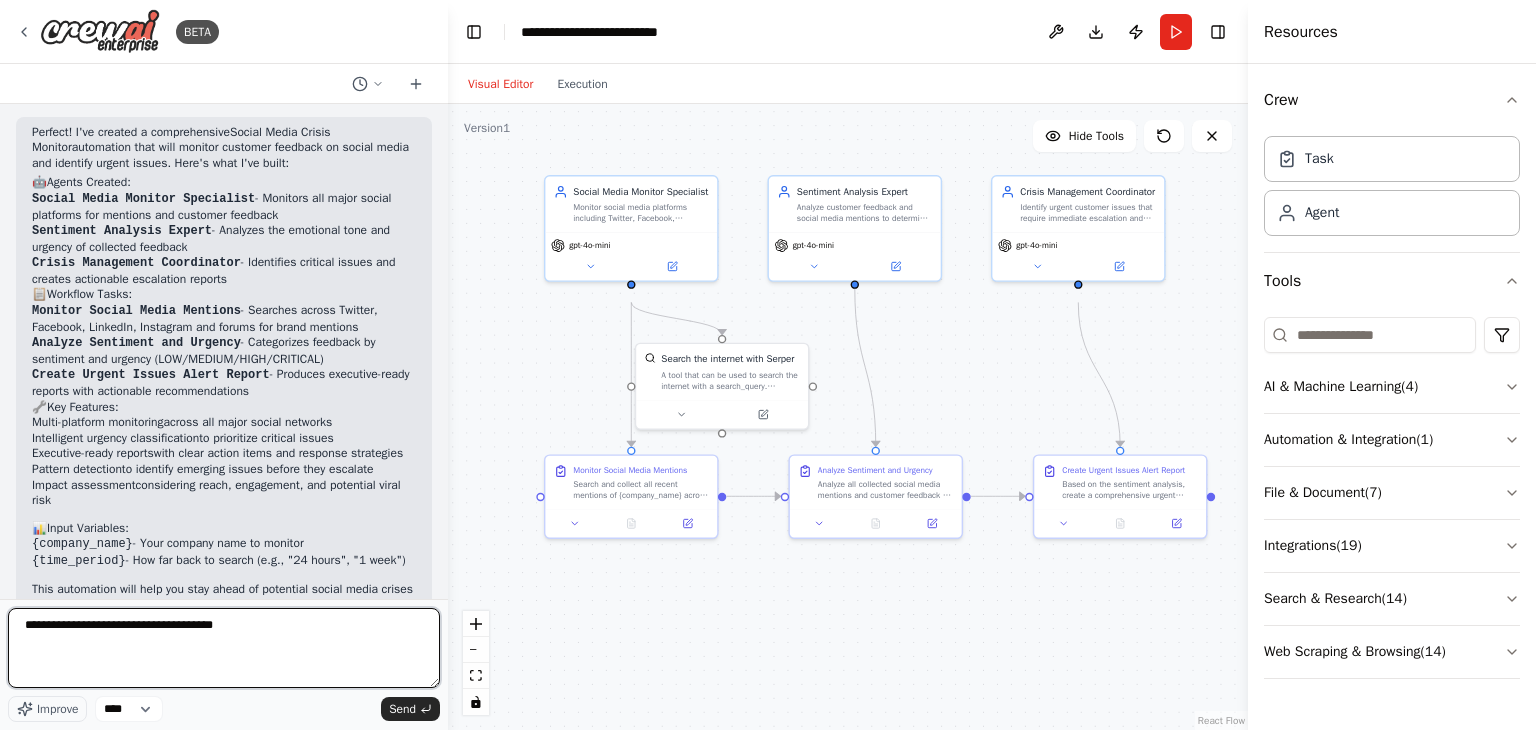 type on "**********" 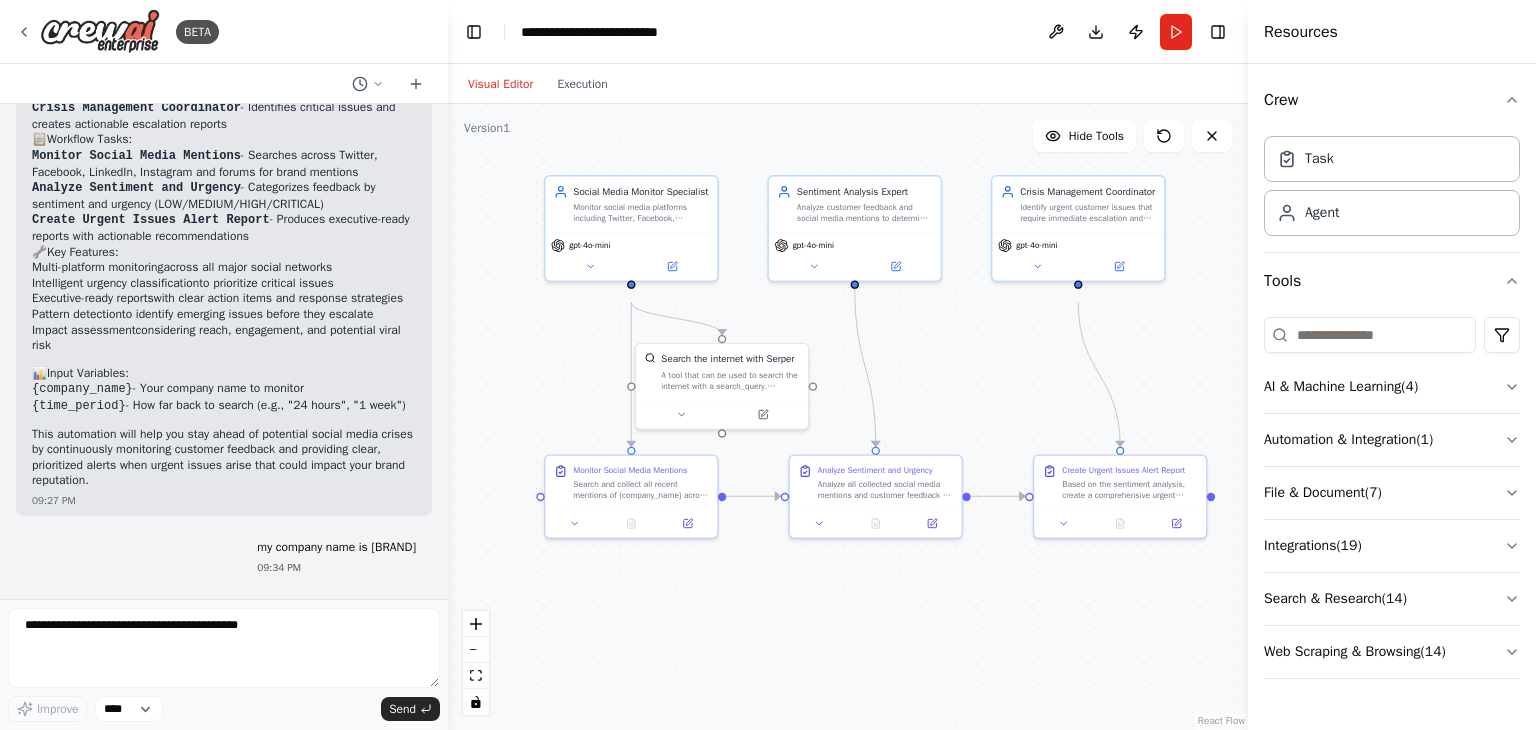 scroll, scrollTop: 1364, scrollLeft: 0, axis: vertical 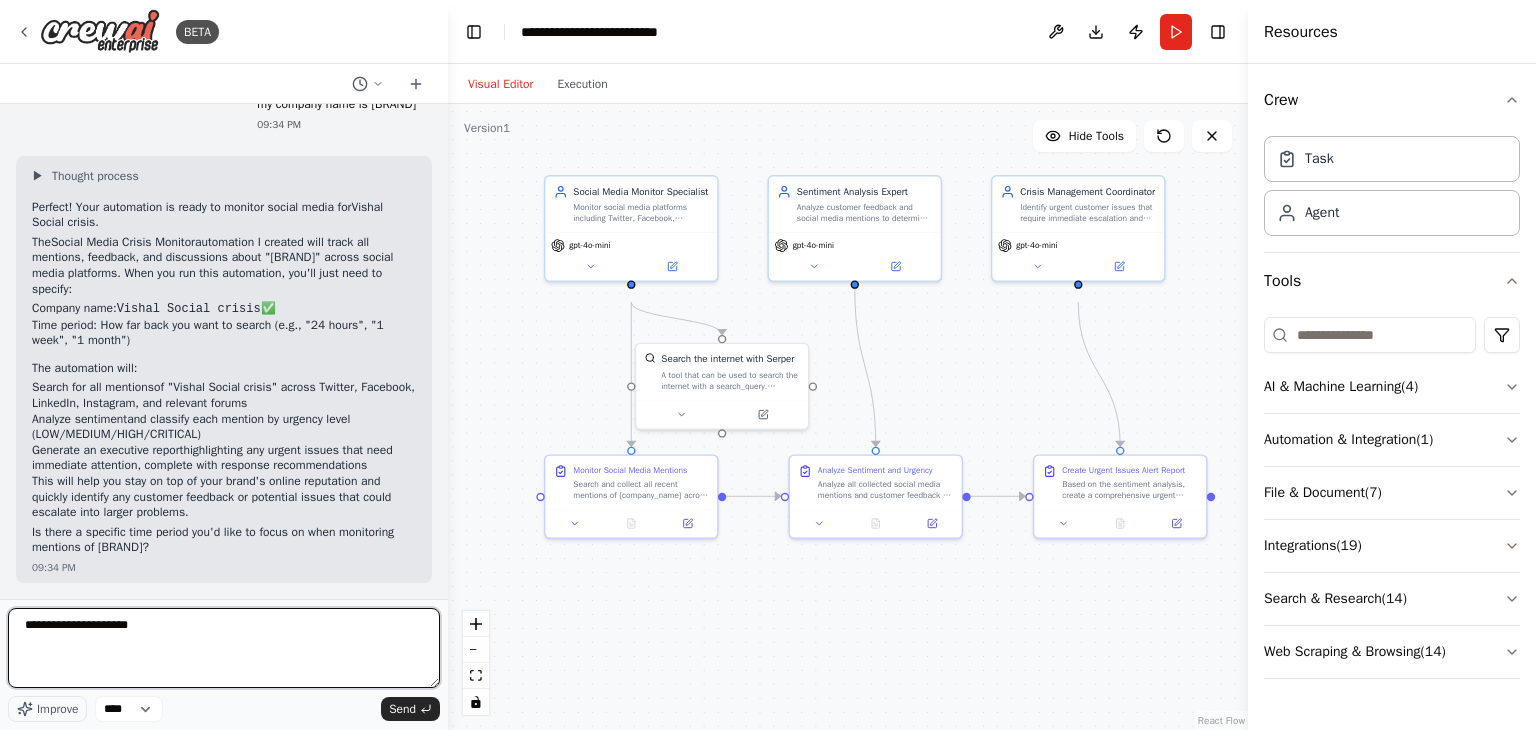 type on "**********" 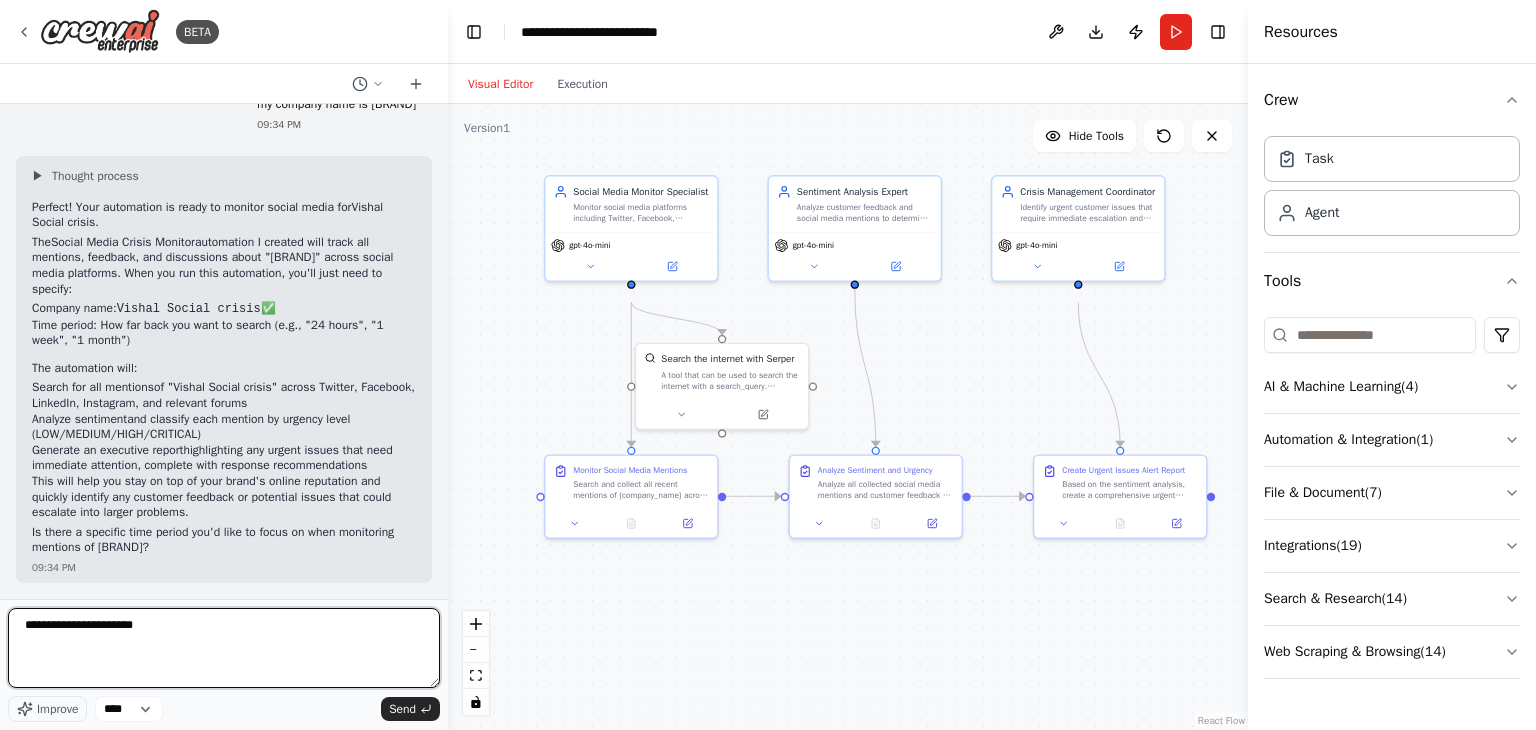 type 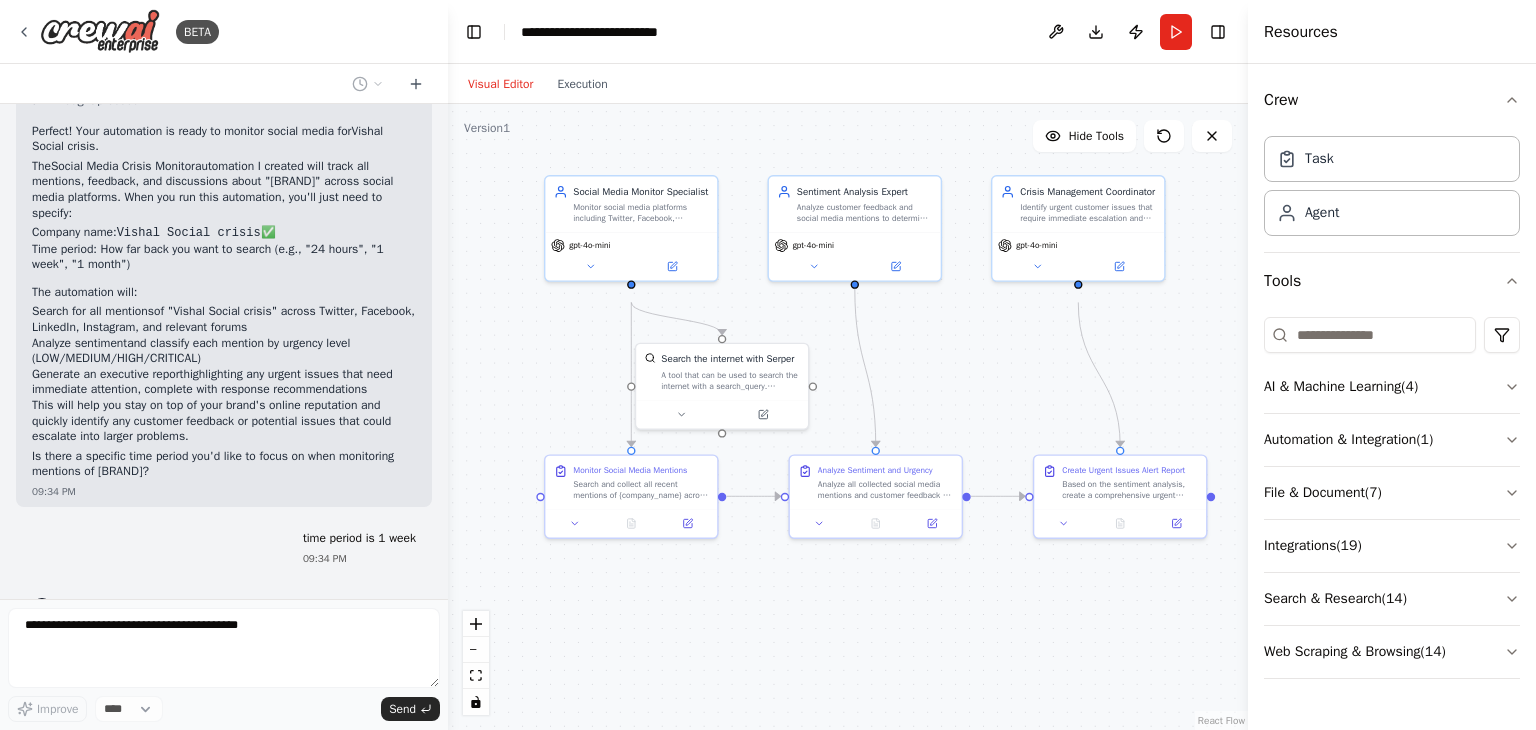 scroll, scrollTop: 1874, scrollLeft: 0, axis: vertical 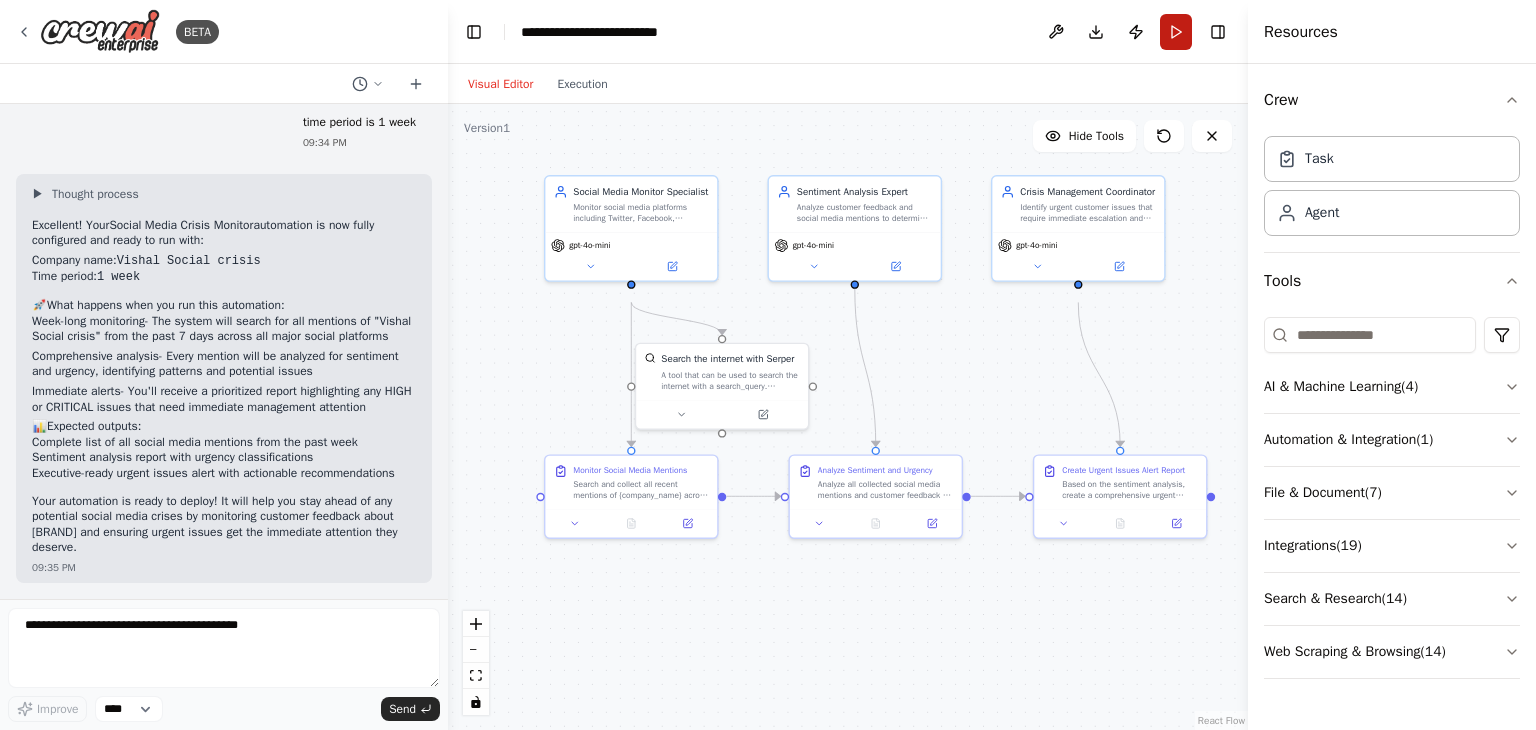 click on "Run" at bounding box center [1176, 32] 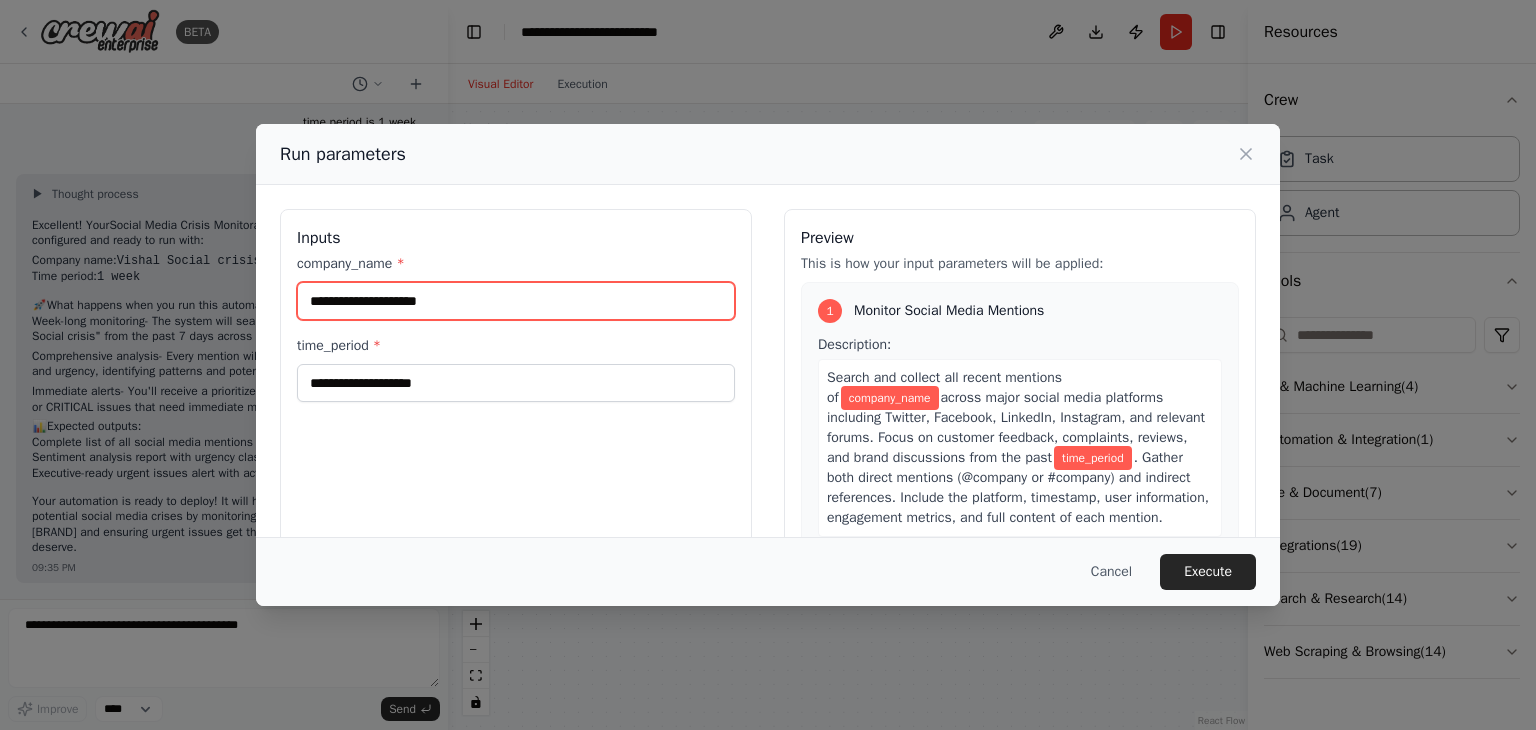 click on "company_name *" at bounding box center (516, 301) 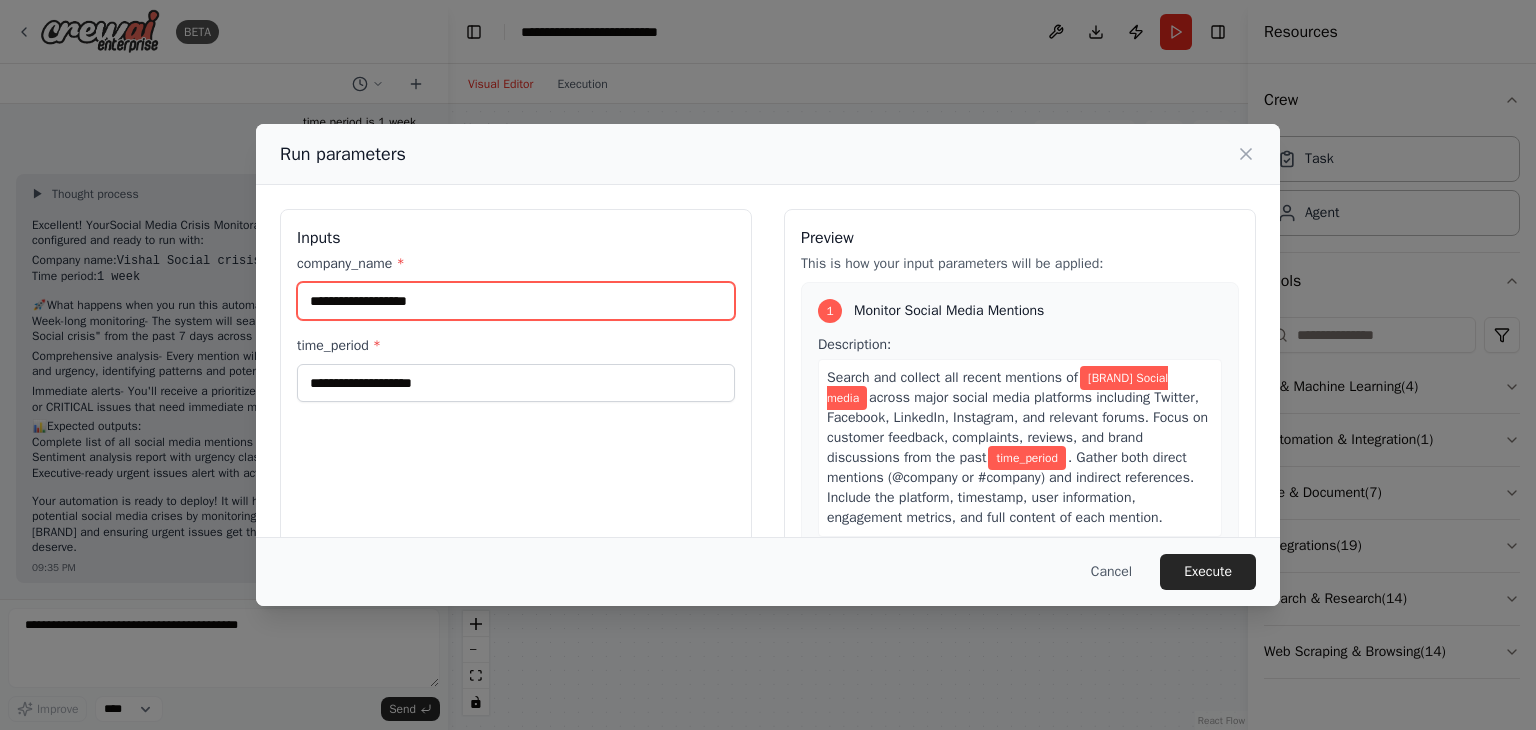 type on "**********" 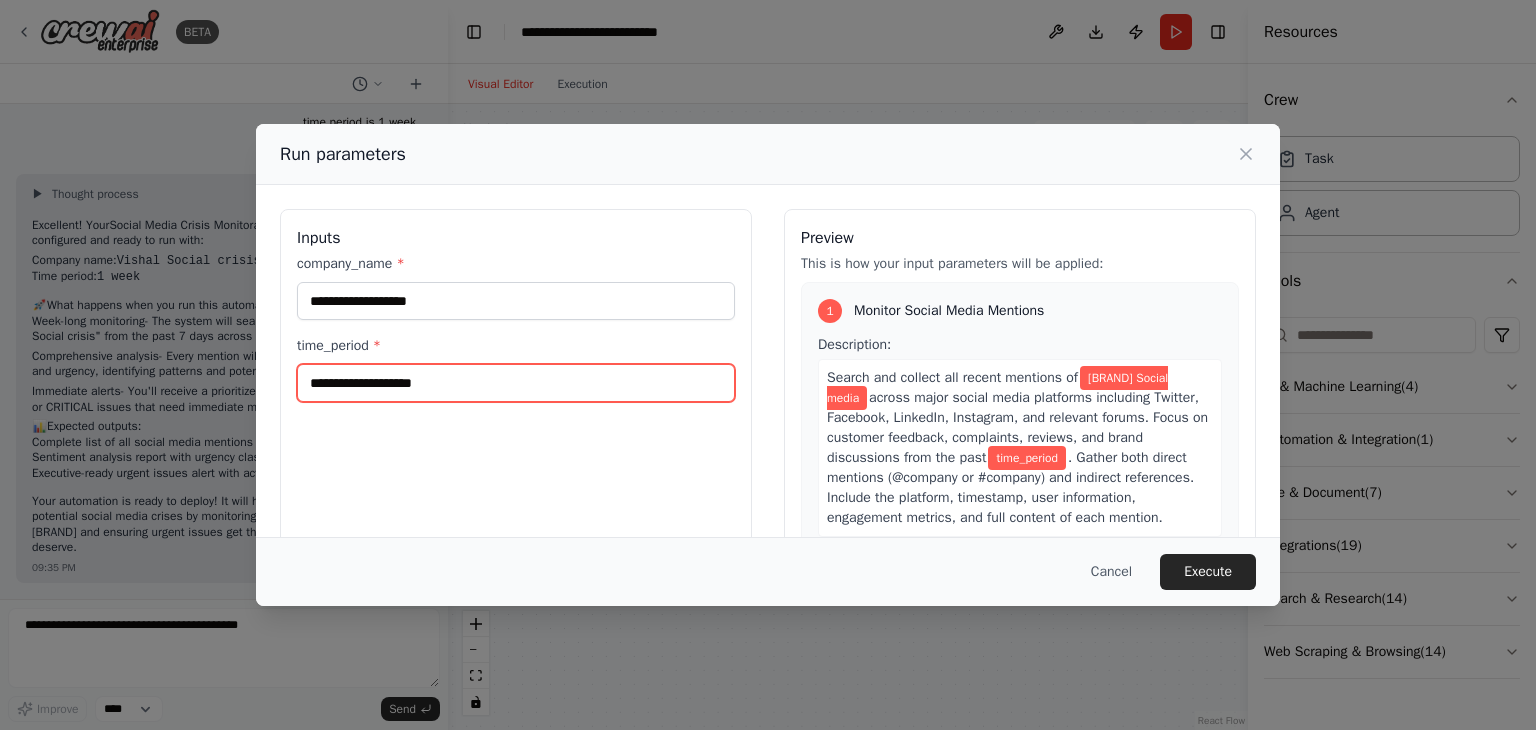 click on "time_period *" at bounding box center (516, 383) 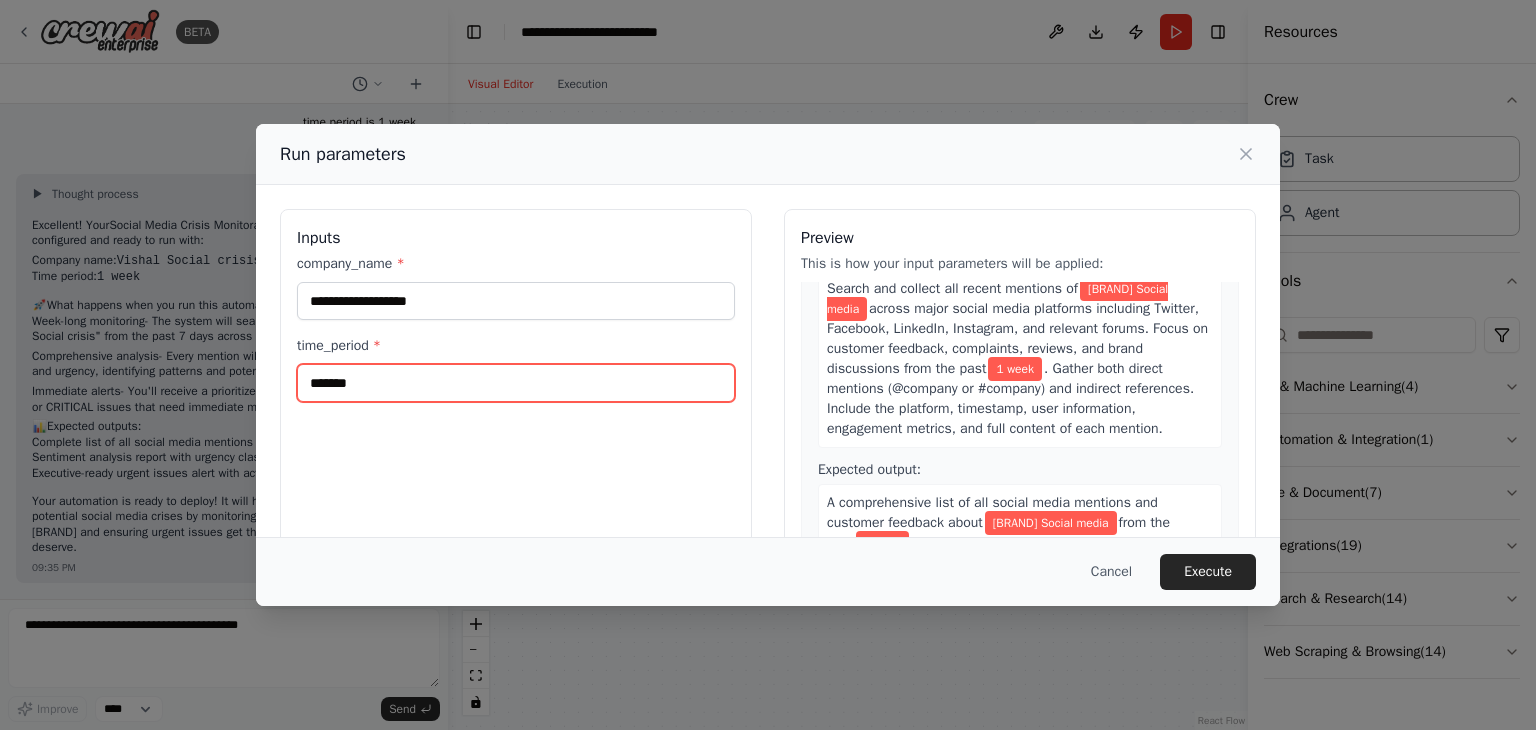 scroll, scrollTop: 0, scrollLeft: 0, axis: both 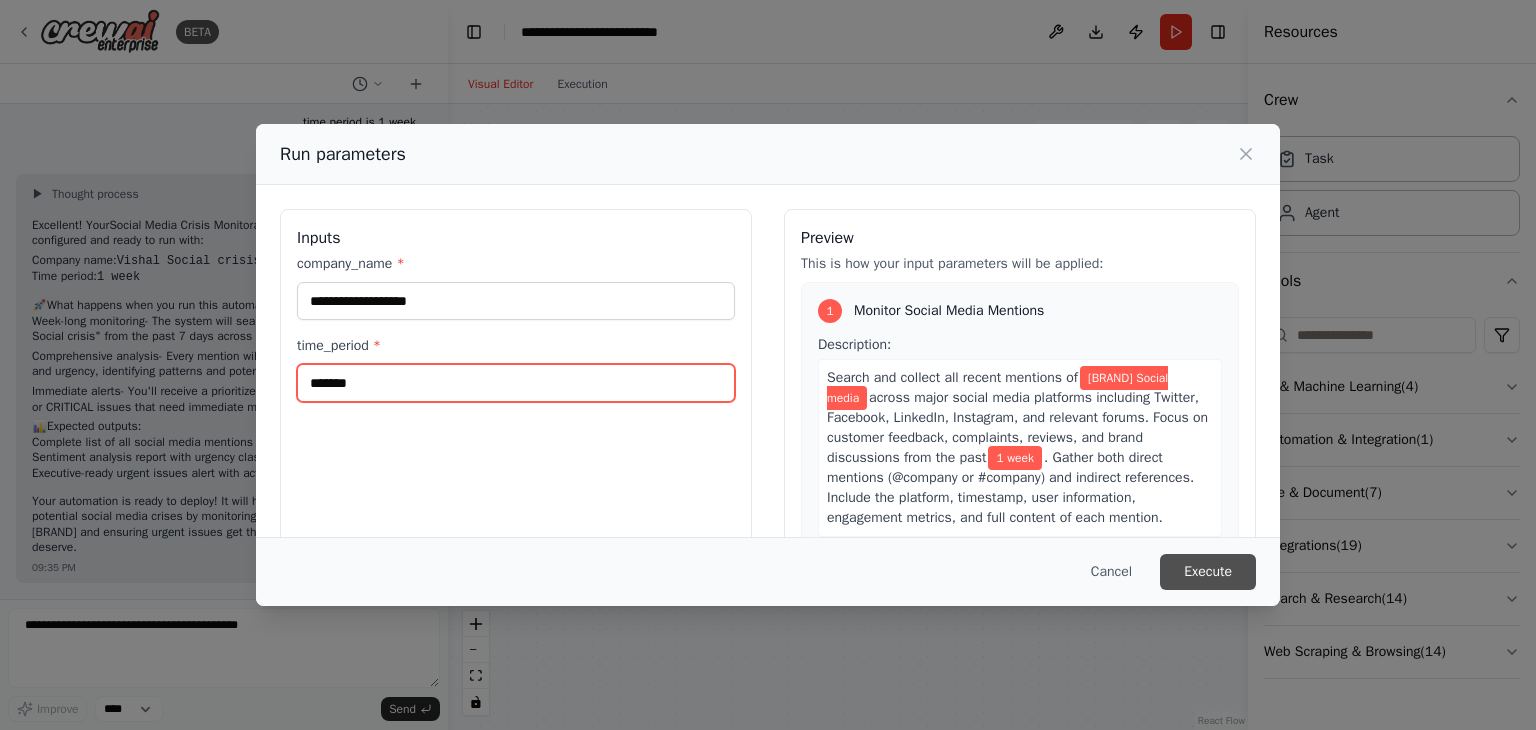 type on "******" 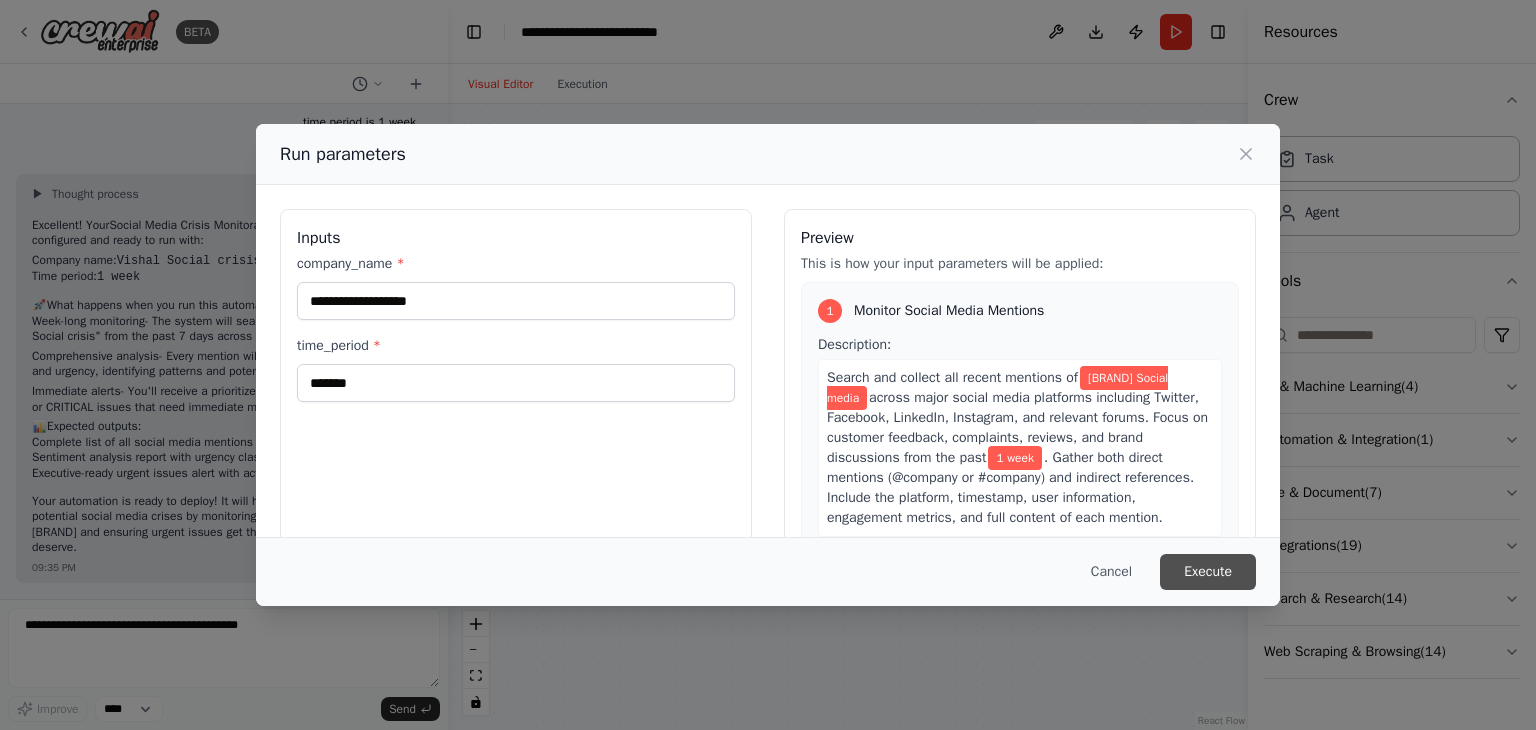 click on "Execute" at bounding box center (1208, 572) 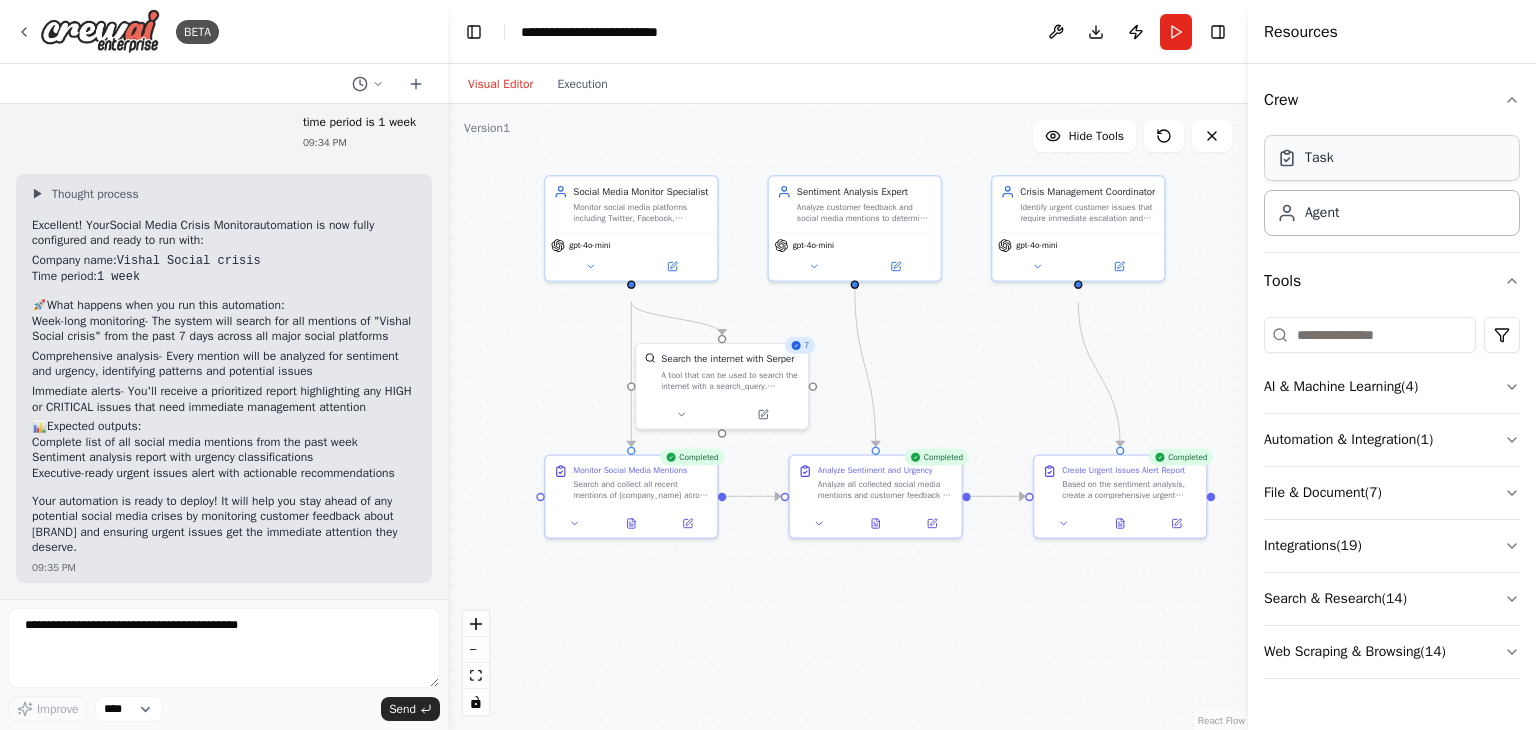 click on "Task" at bounding box center (1392, 158) 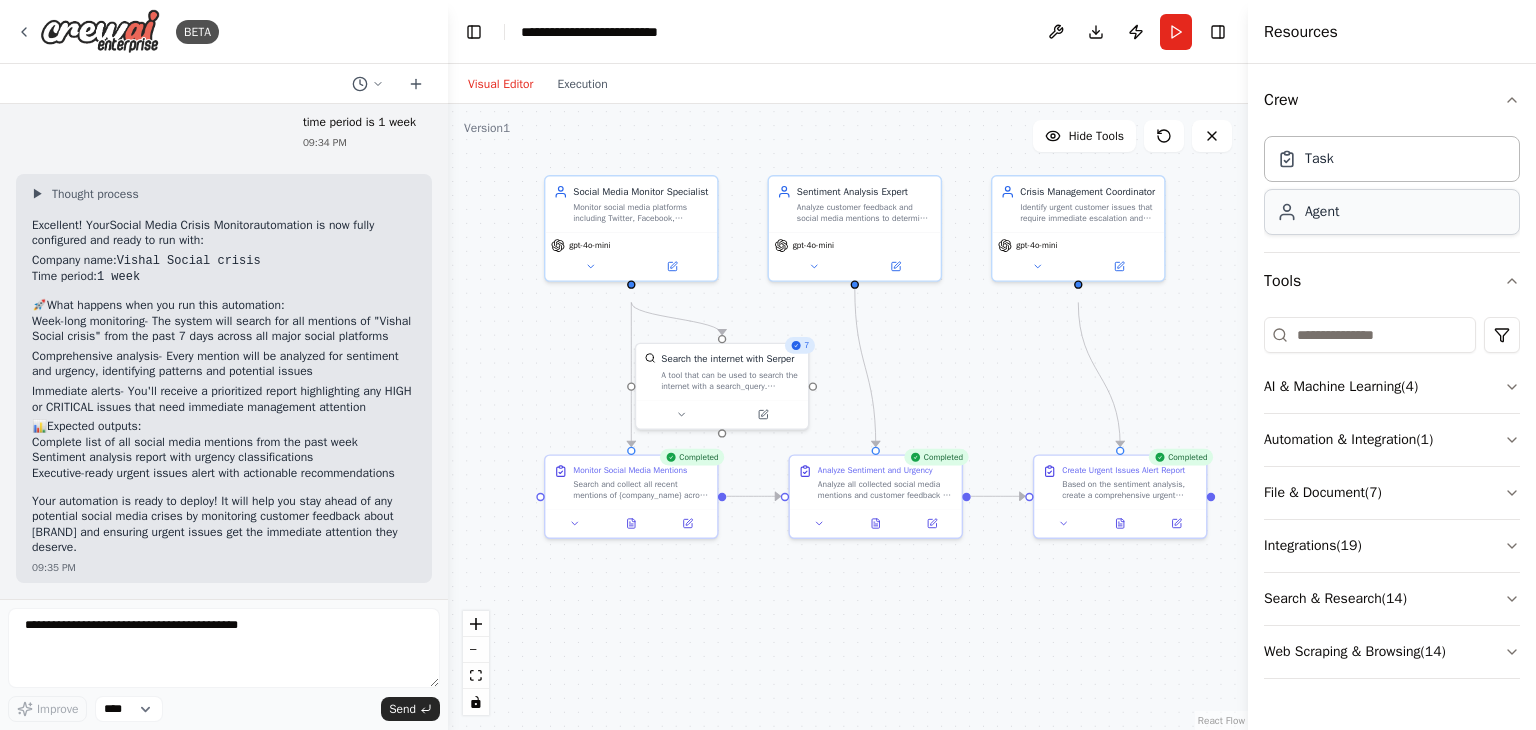 click on "Agent" at bounding box center [1392, 212] 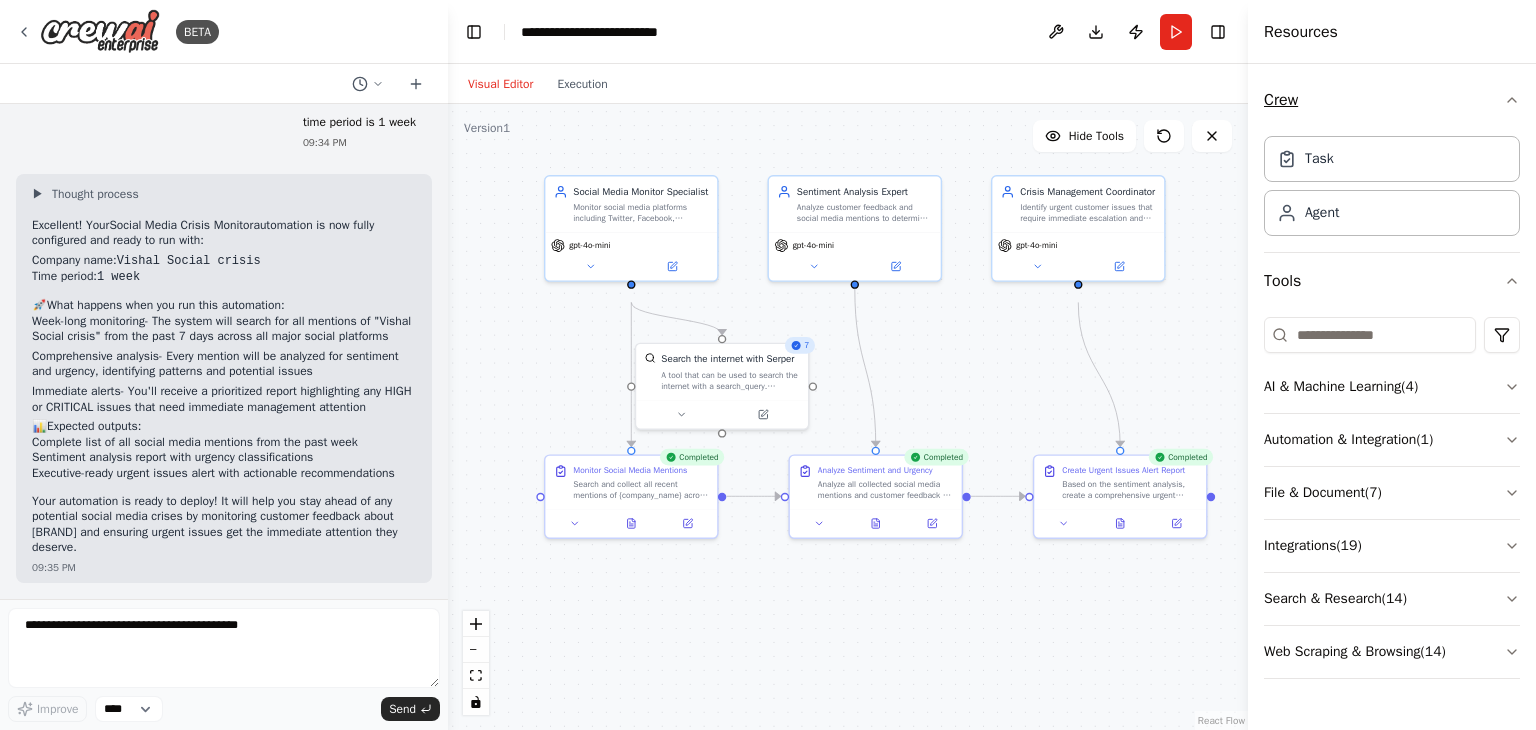click on "Crew" at bounding box center [1392, 100] 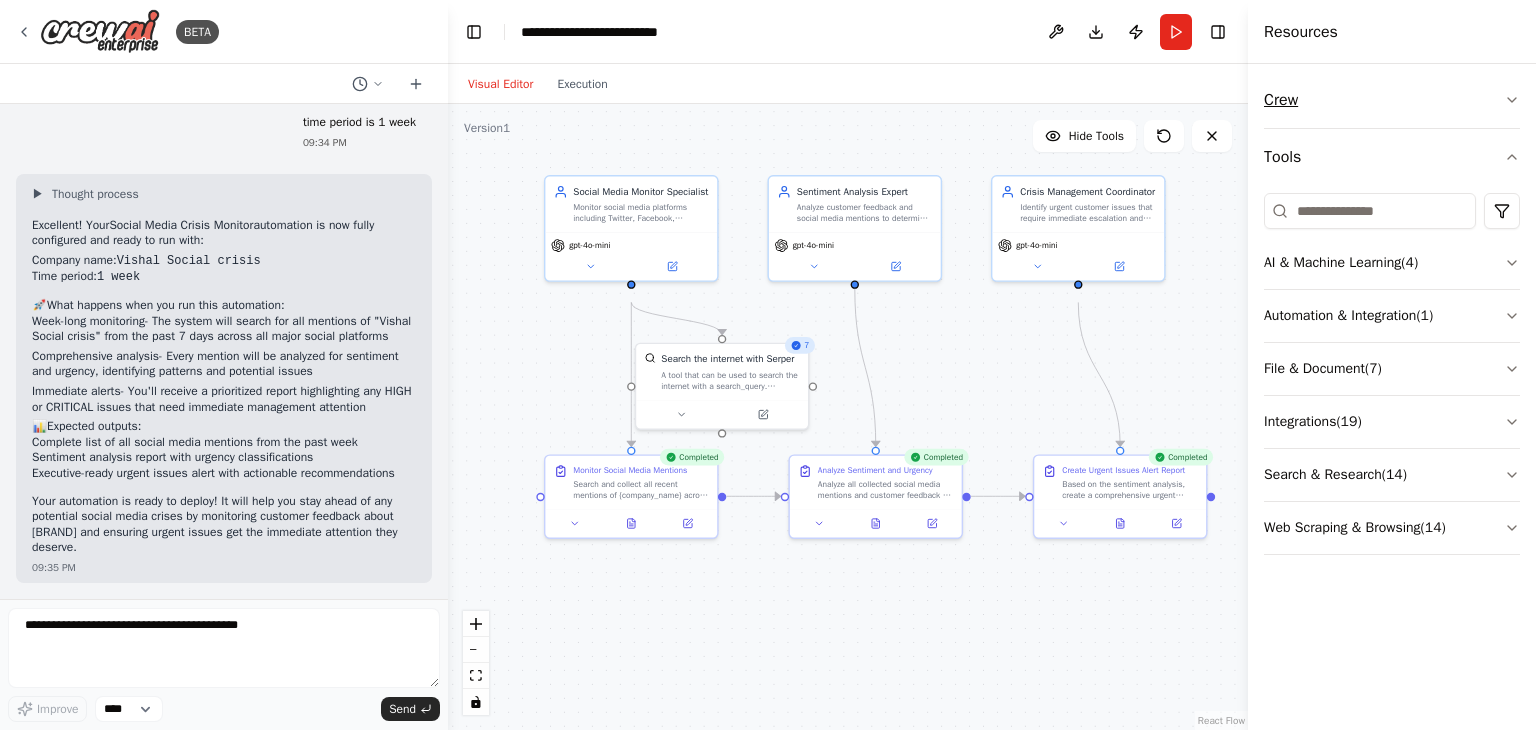 click on "Crew" at bounding box center [1392, 100] 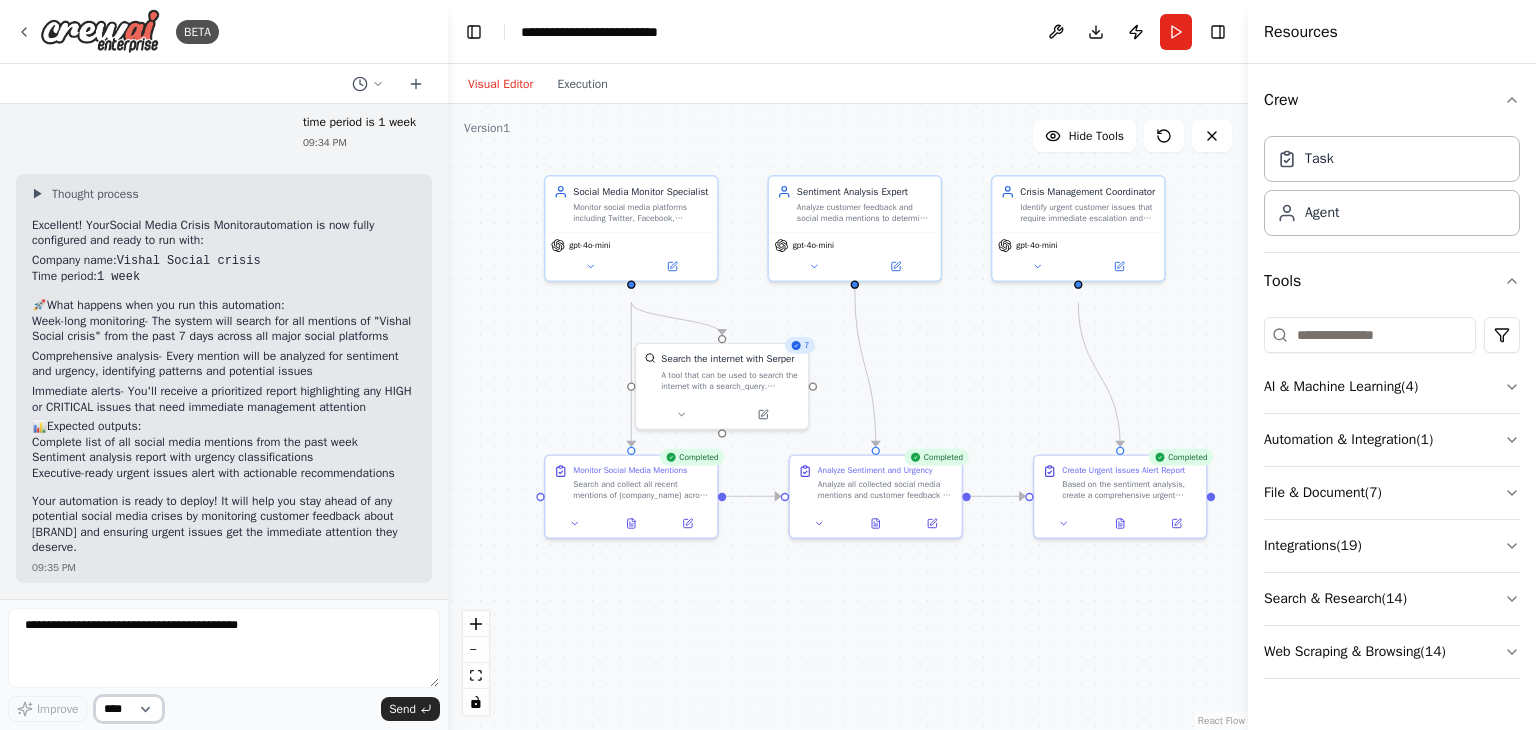 click on "****" at bounding box center (129, 709) 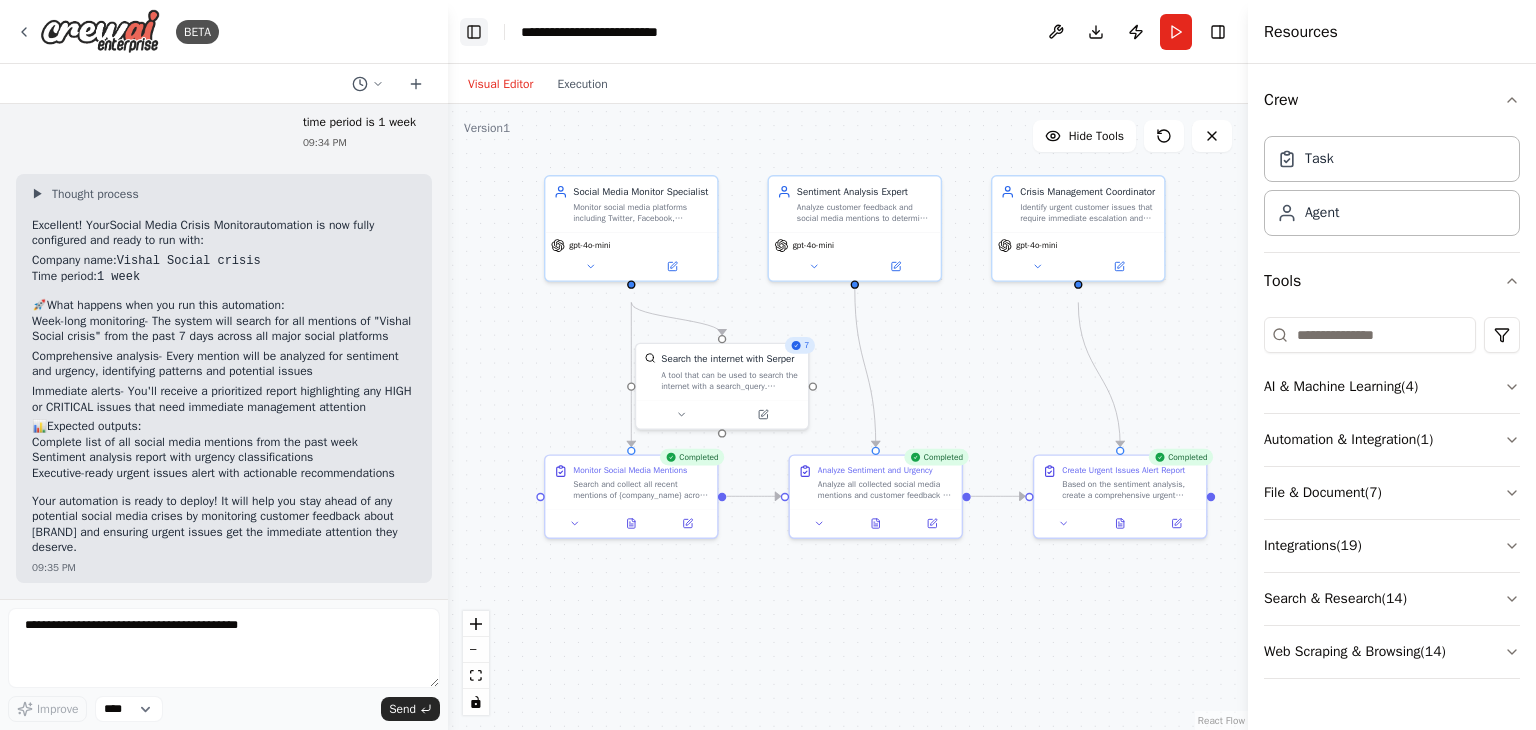 click on "Toggle Left Sidebar" at bounding box center (474, 32) 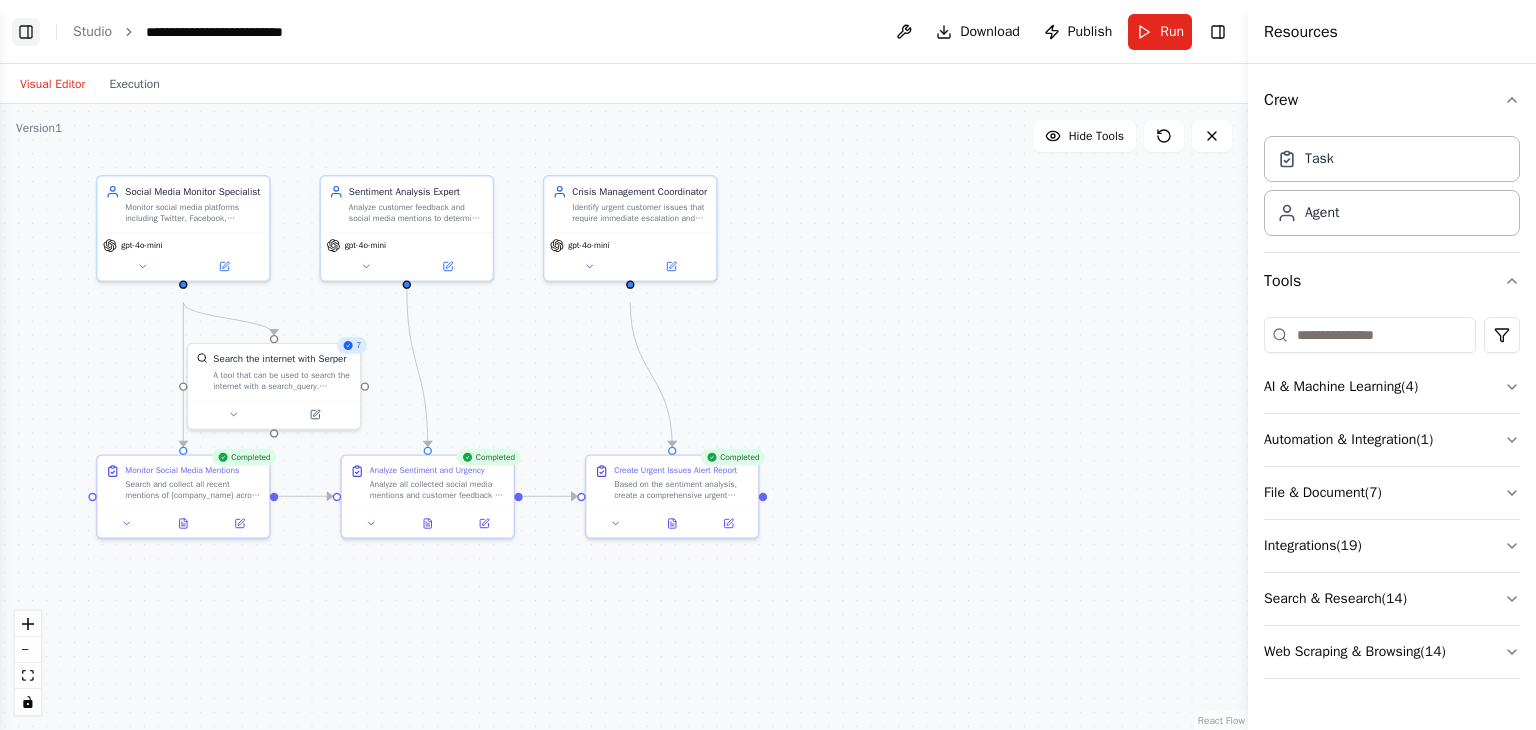 click on "Toggle Left Sidebar" at bounding box center (26, 32) 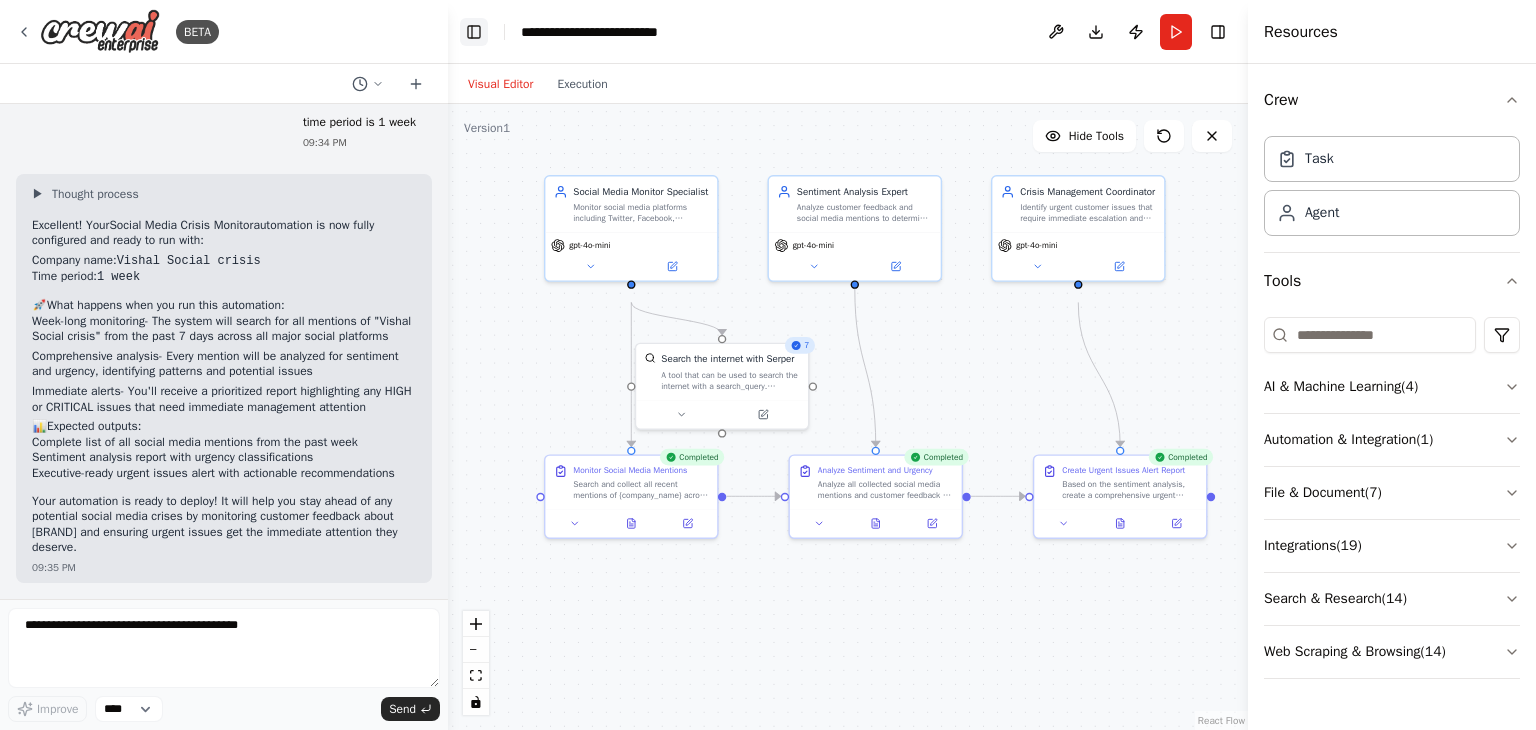 click on "Toggle Left Sidebar" at bounding box center [474, 32] 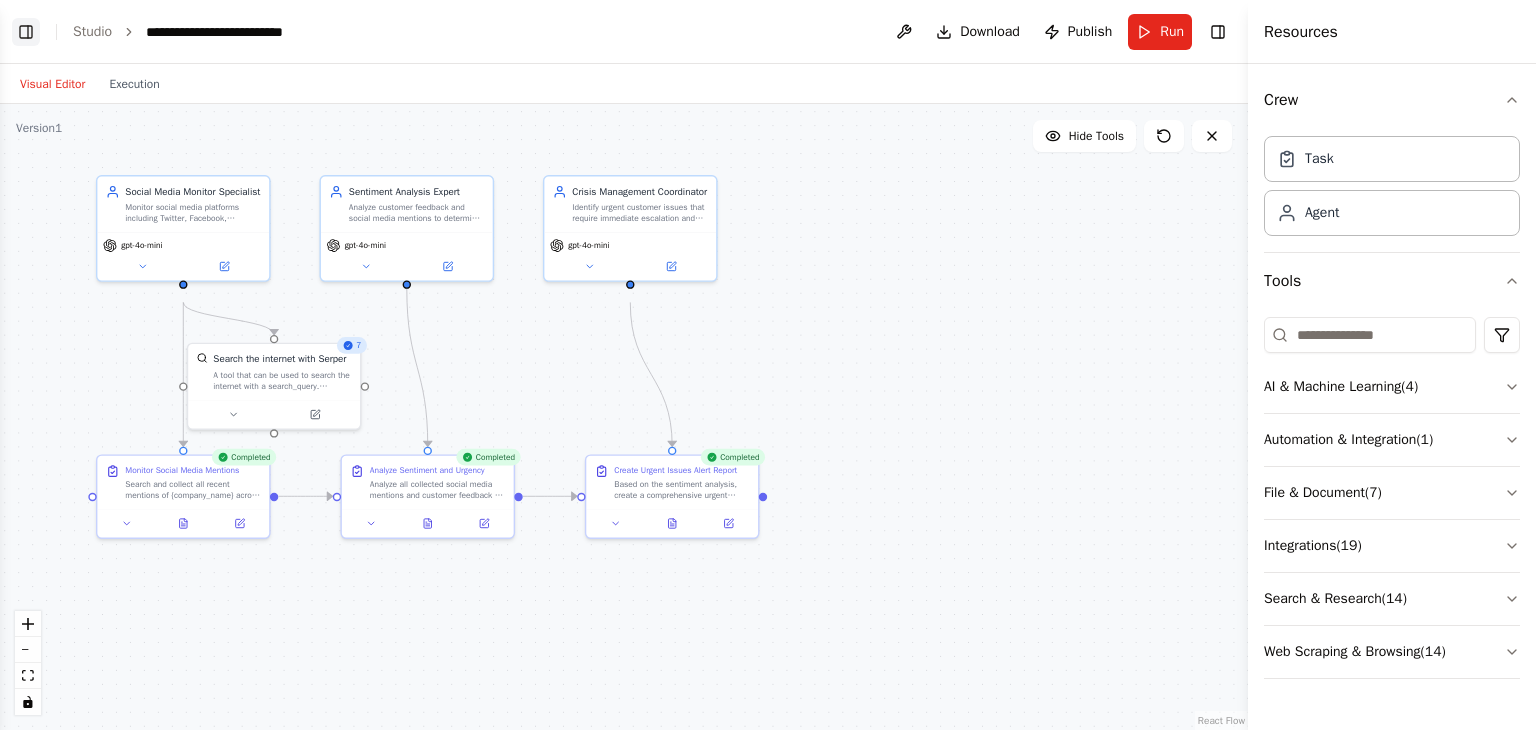 click on "Toggle Left Sidebar" at bounding box center [26, 32] 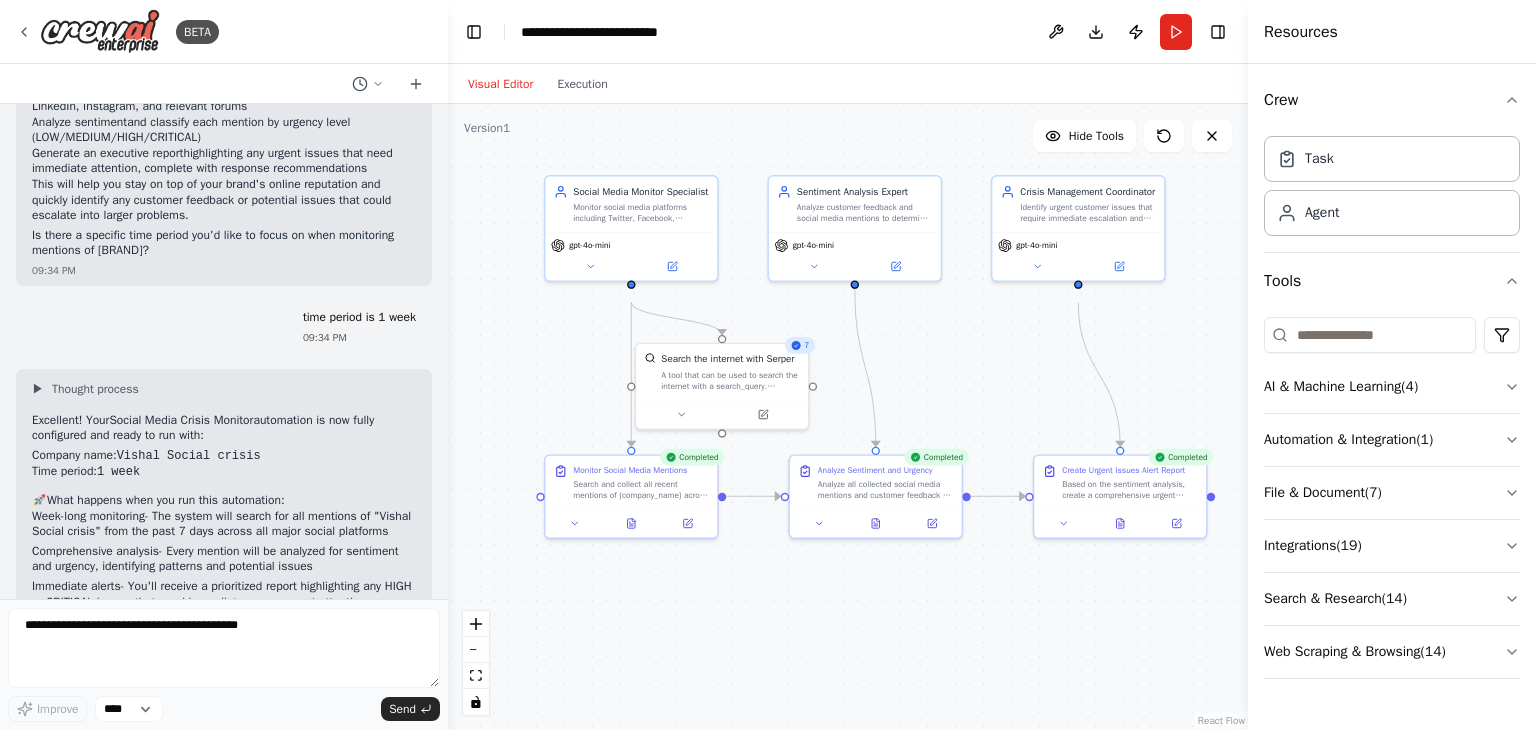 scroll, scrollTop: 2263, scrollLeft: 0, axis: vertical 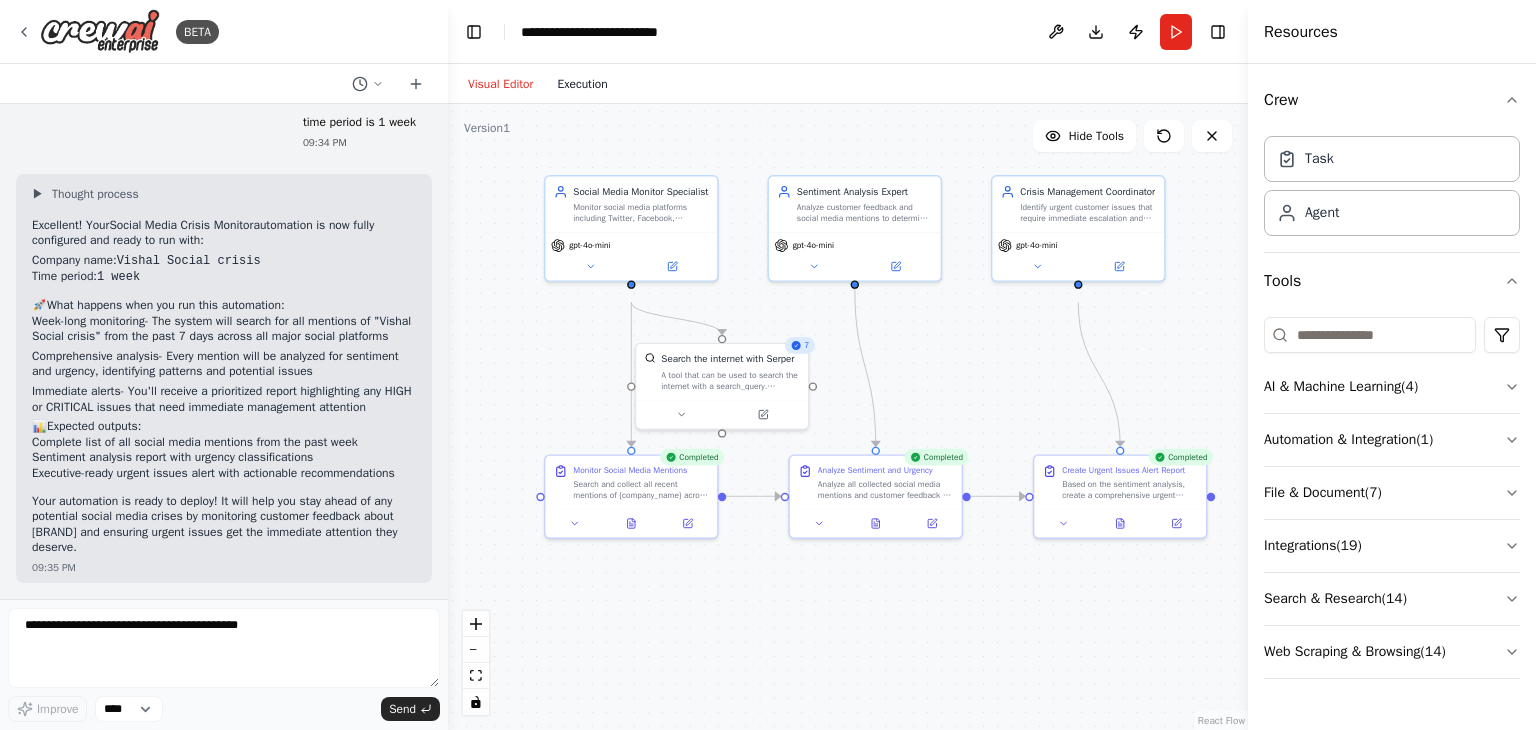 click on "Execution" at bounding box center (582, 84) 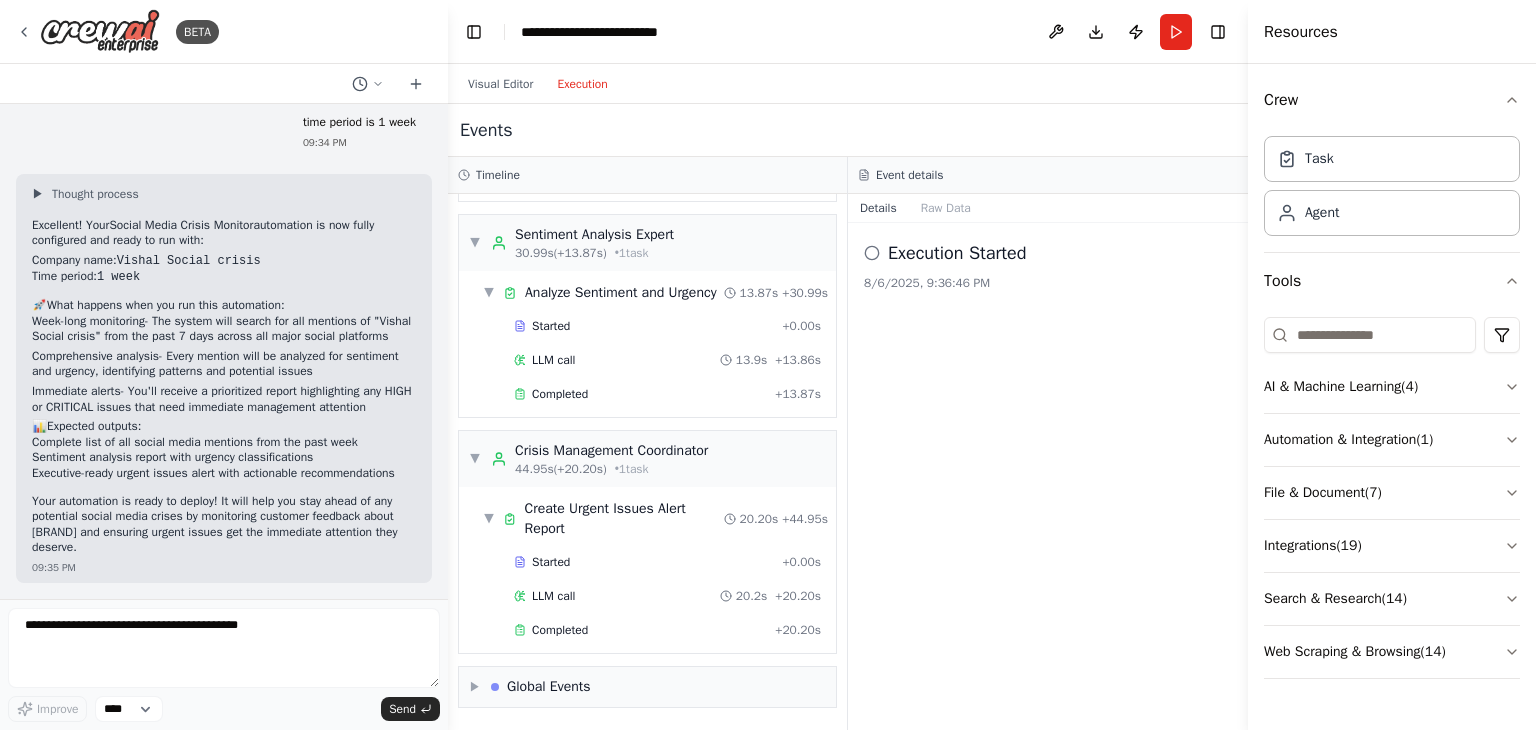scroll, scrollTop: 711, scrollLeft: 0, axis: vertical 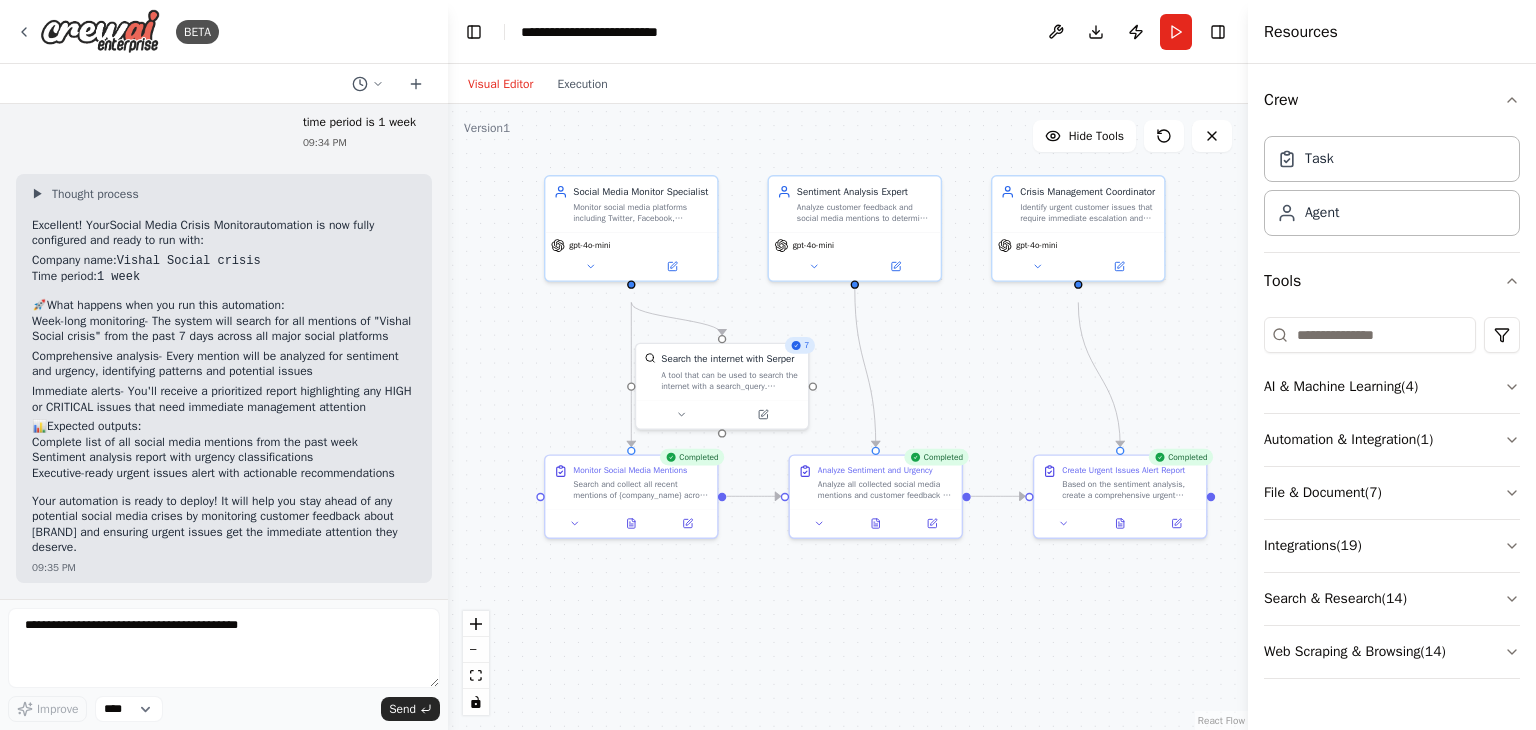 click on "Visual Editor" at bounding box center (500, 84) 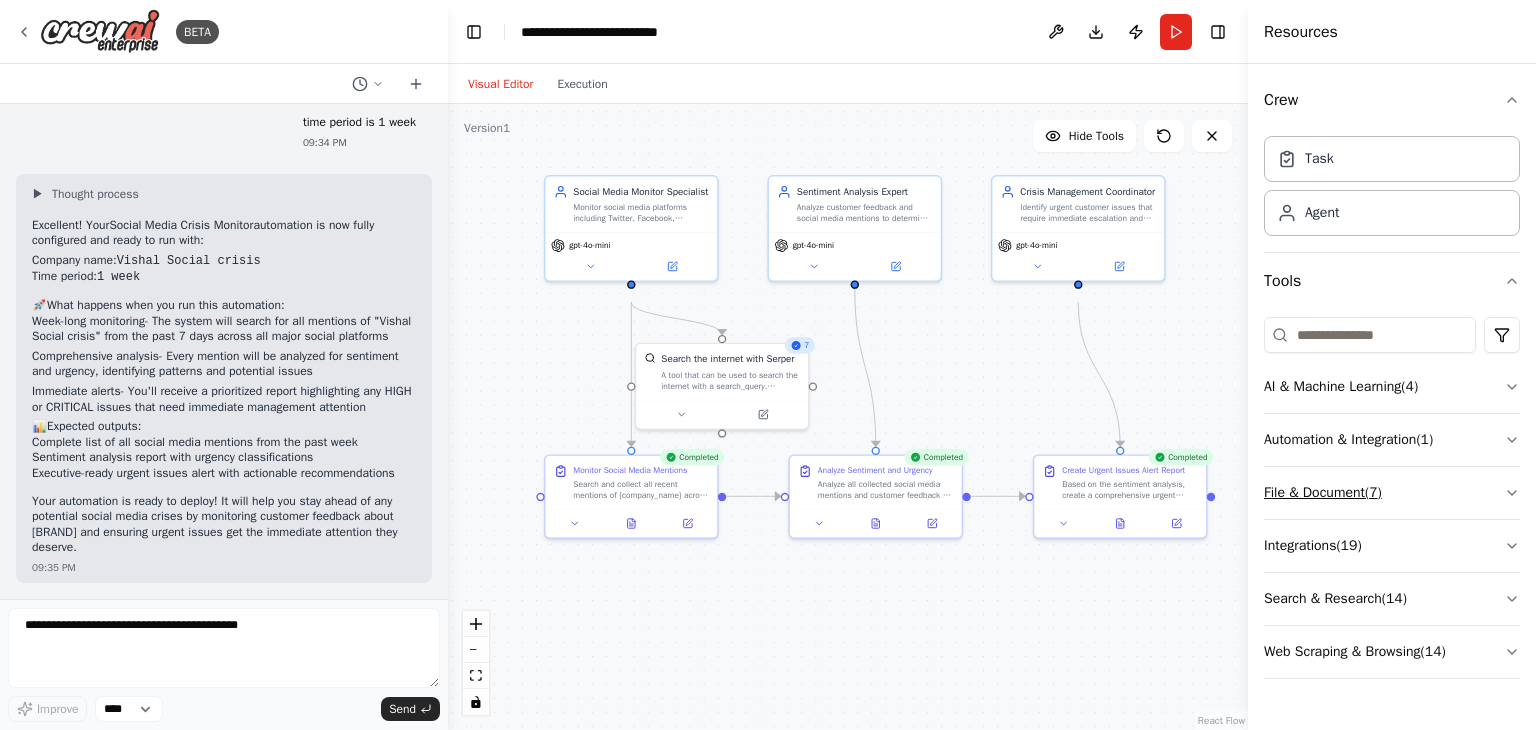 click on "File & Document  ( 7 )" at bounding box center [1392, 493] 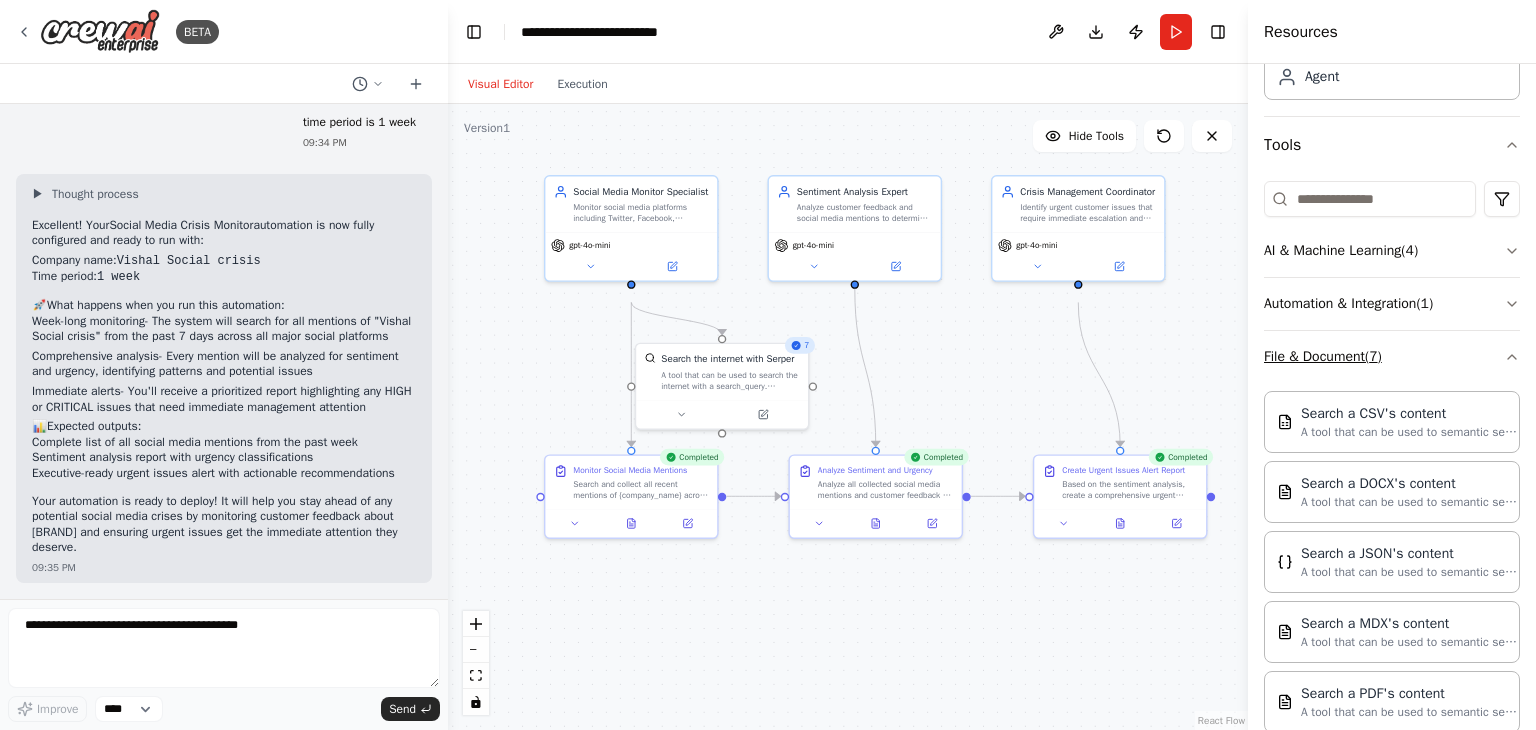 scroll, scrollTop: 0, scrollLeft: 0, axis: both 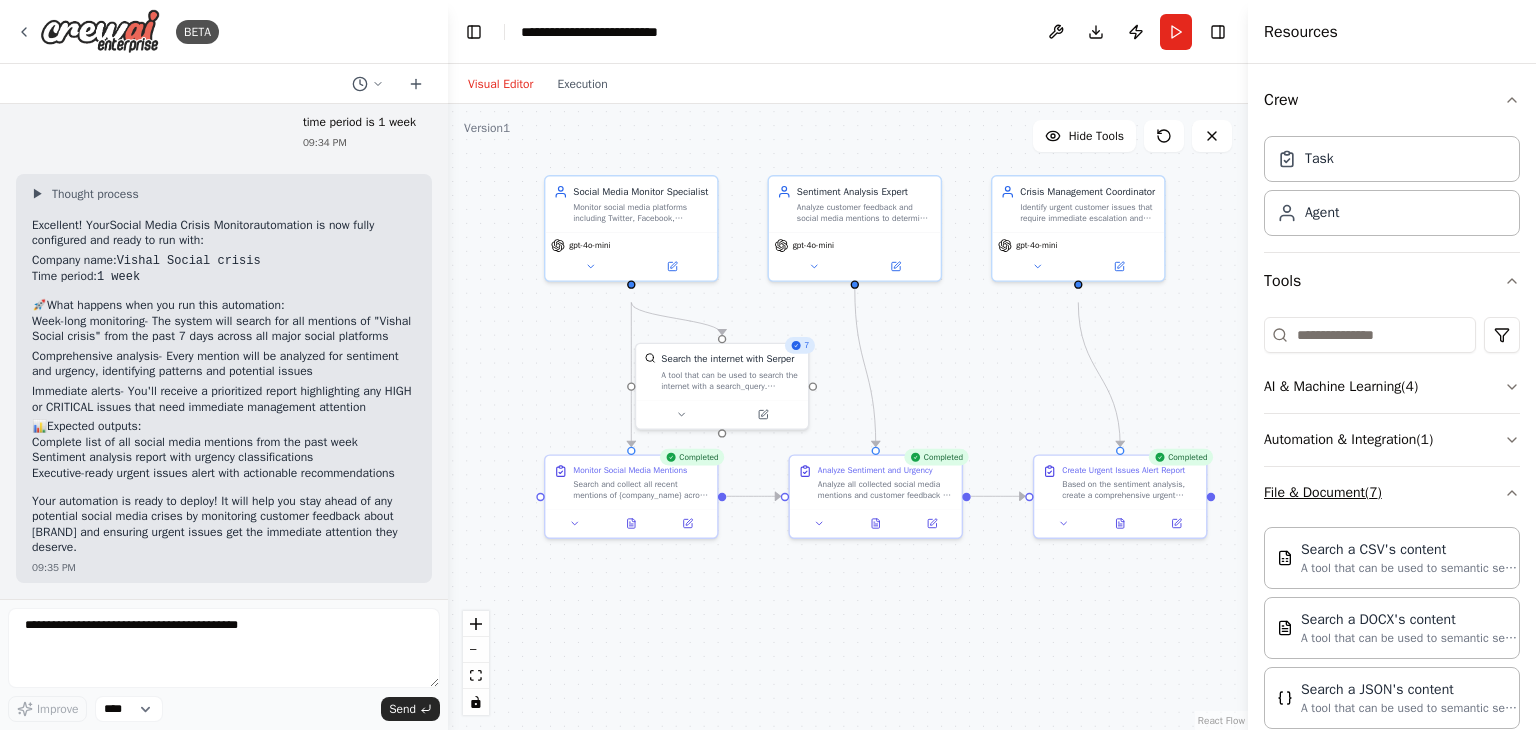 click on "File & Document  ( 7 )" at bounding box center [1392, 493] 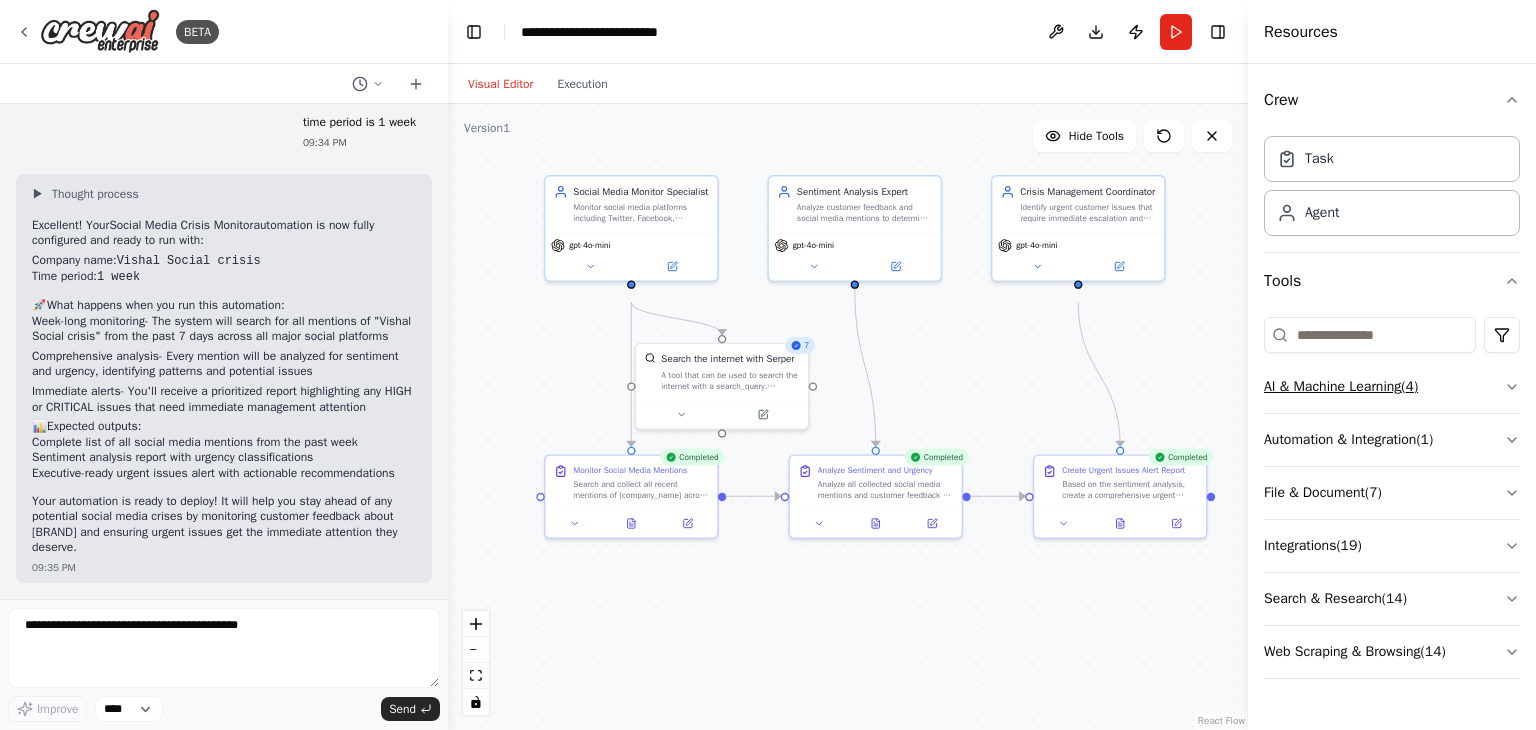 click on "AI & Machine Learning  ( 4 )" at bounding box center [1392, 387] 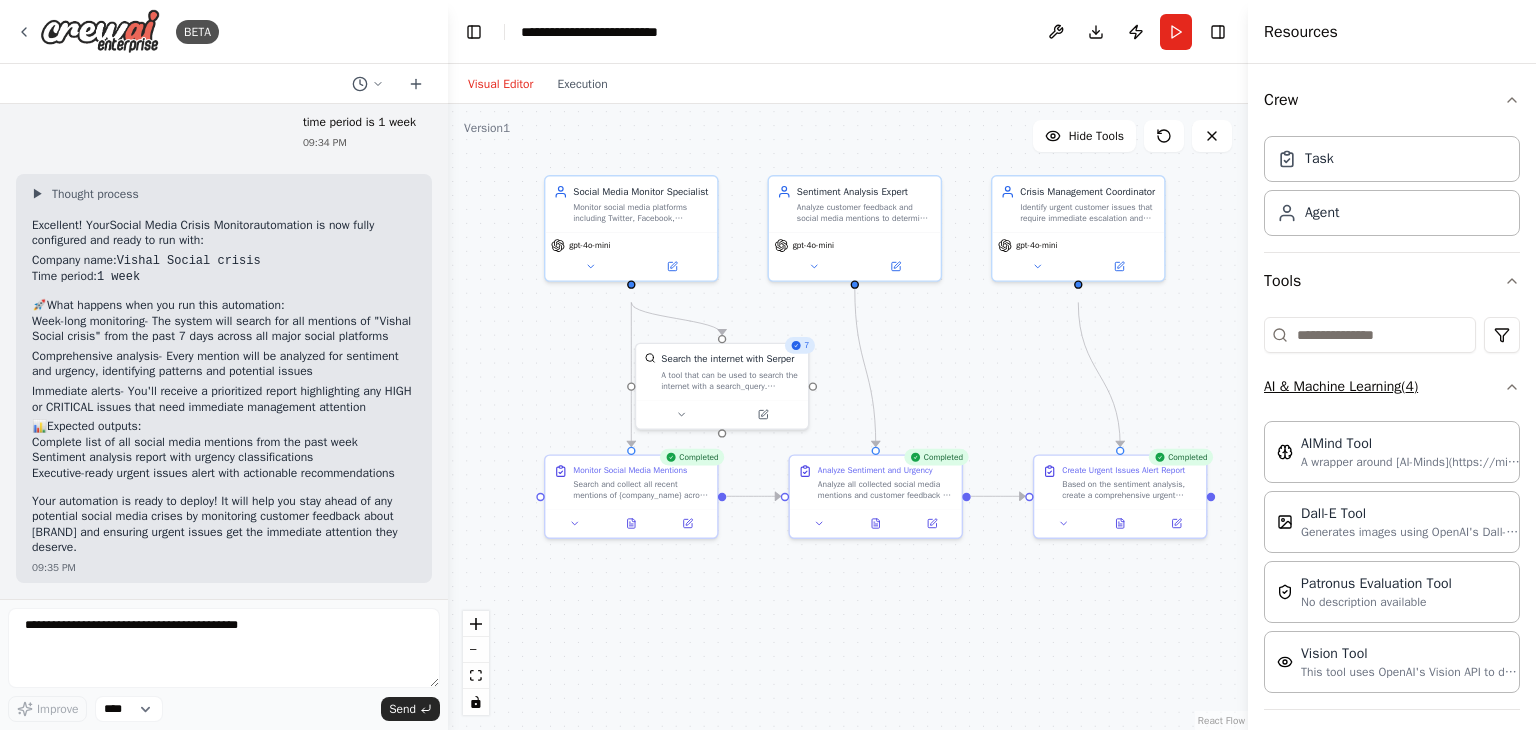 click on "AI & Machine Learning  ( 4 )" at bounding box center [1392, 387] 